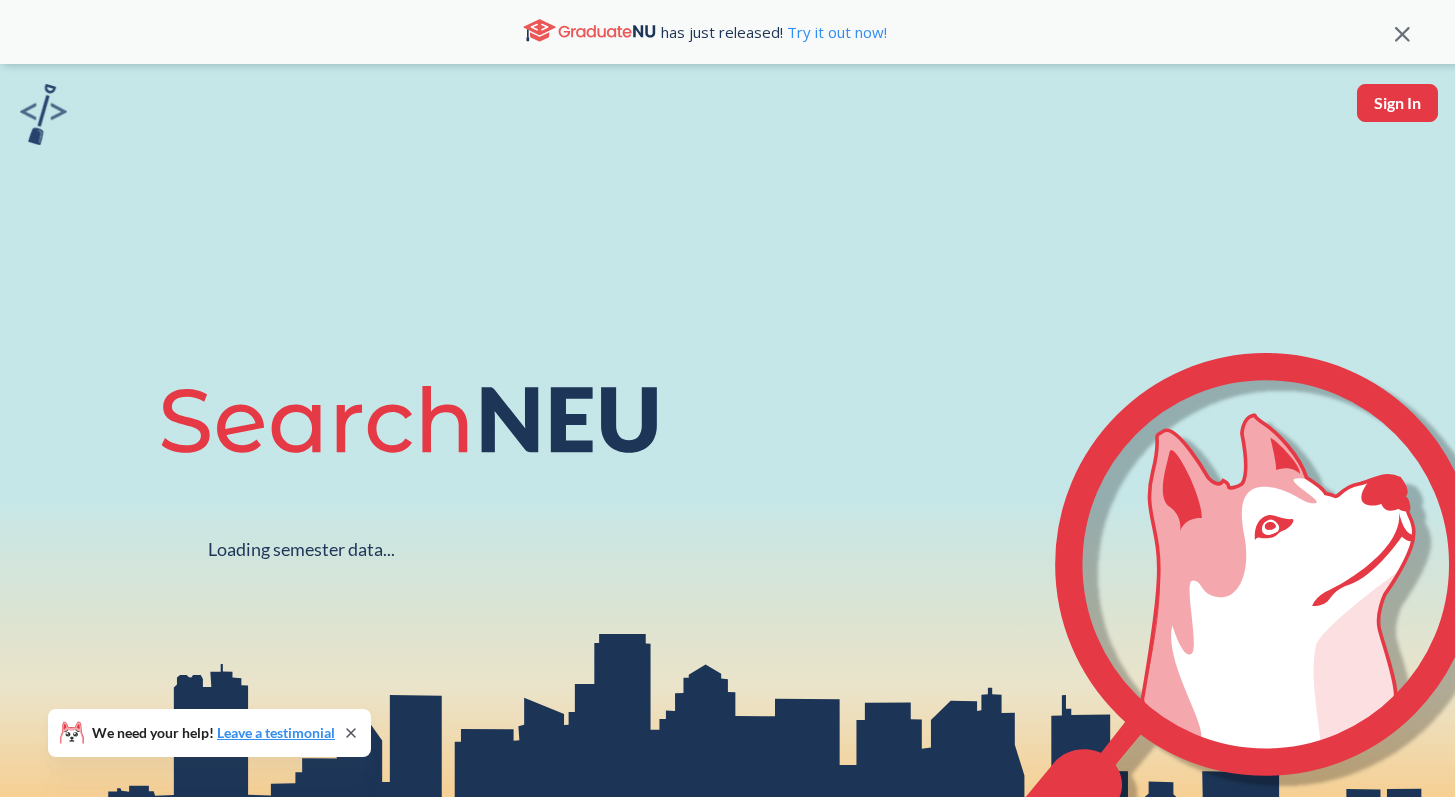 scroll, scrollTop: 0, scrollLeft: 0, axis: both 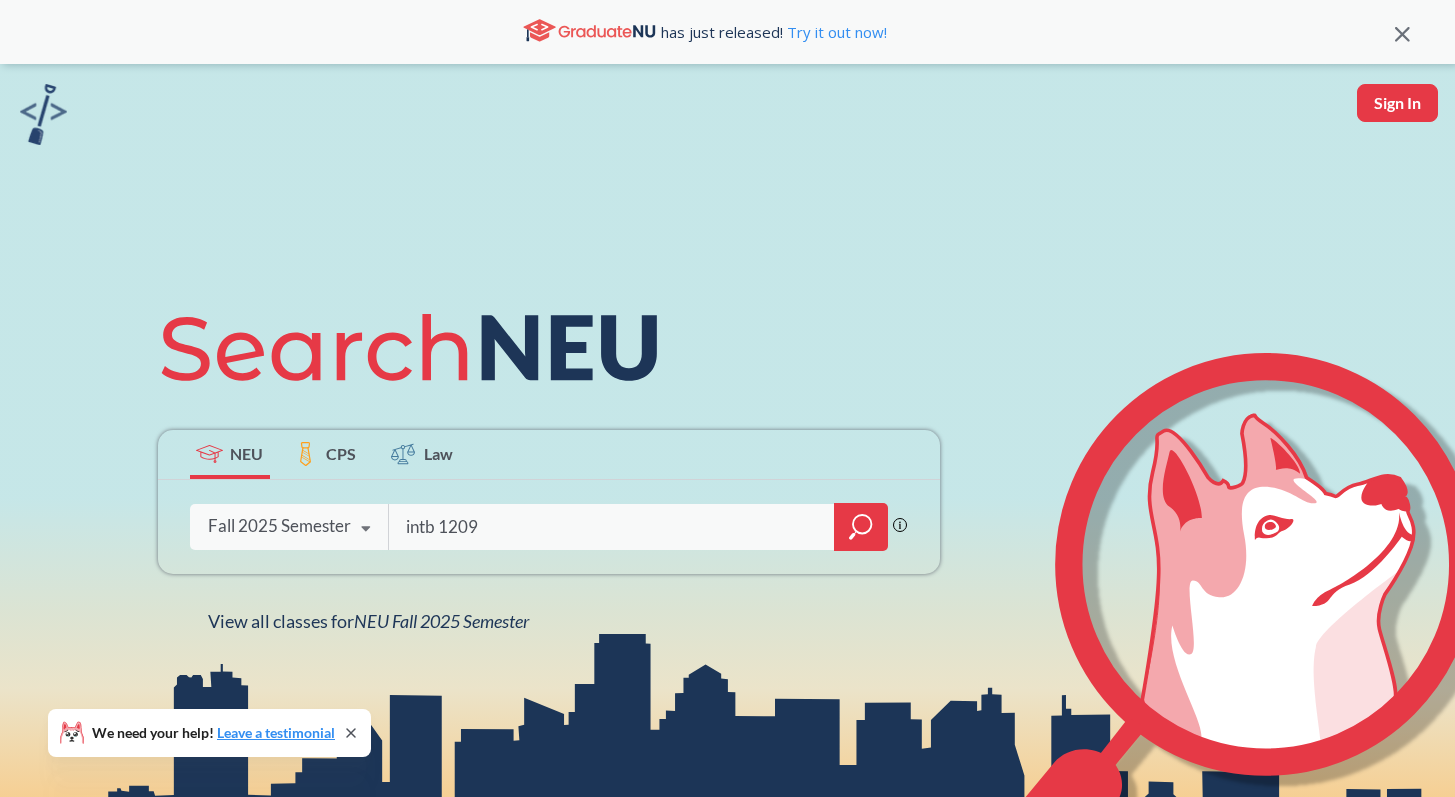 type on "intb 1209" 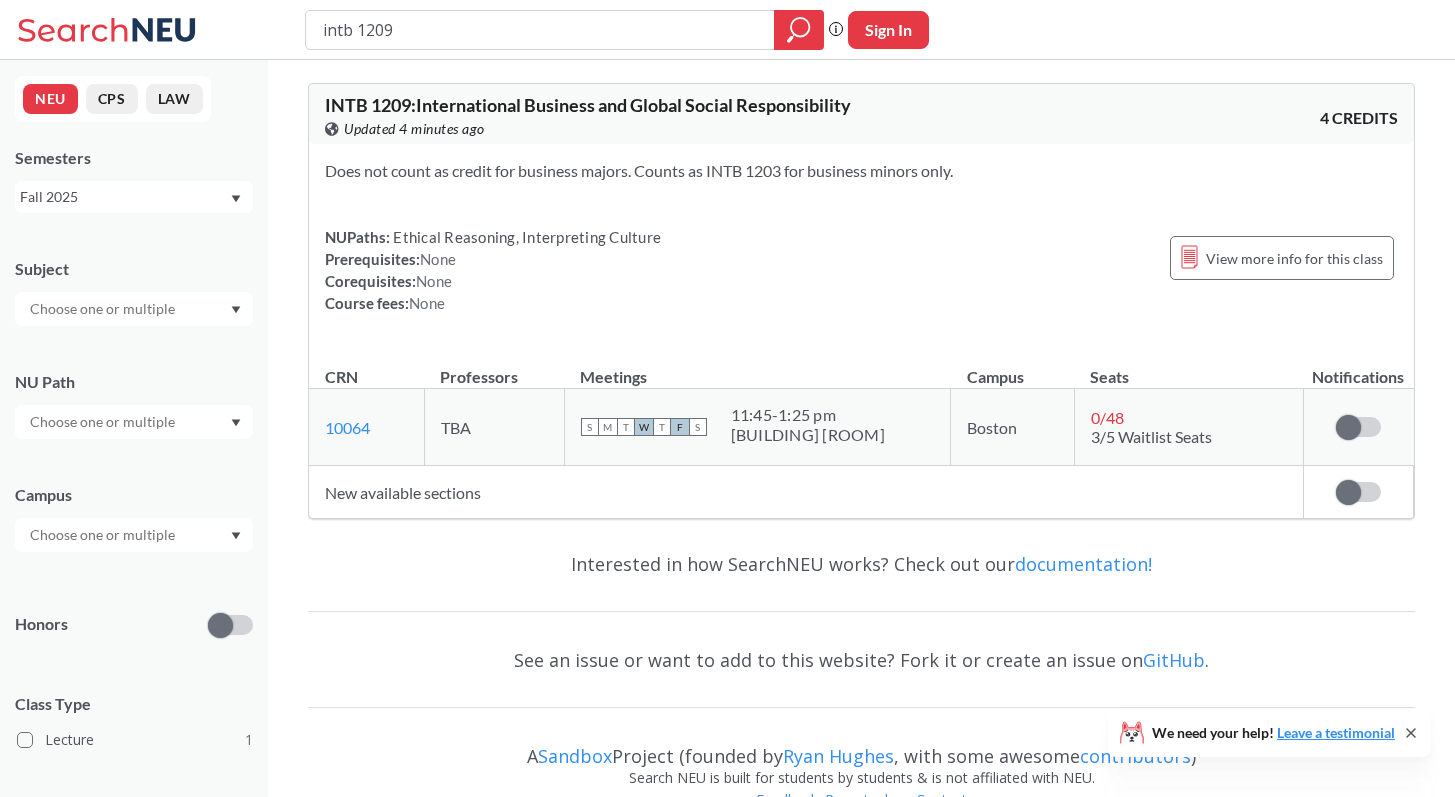 scroll, scrollTop: 4, scrollLeft: 0, axis: vertical 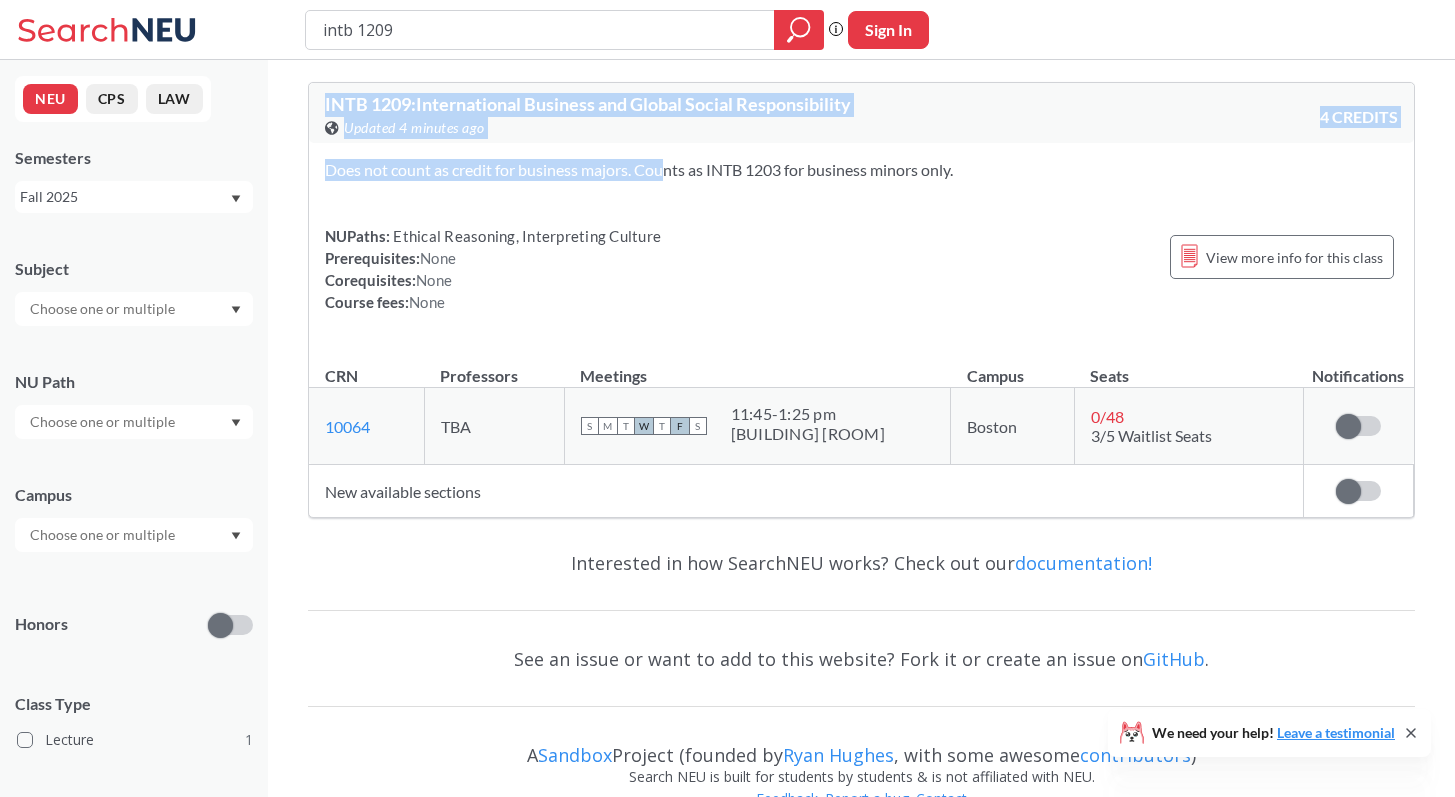 drag, startPoint x: 324, startPoint y: 100, endPoint x: 797, endPoint y: 205, distance: 484.5142 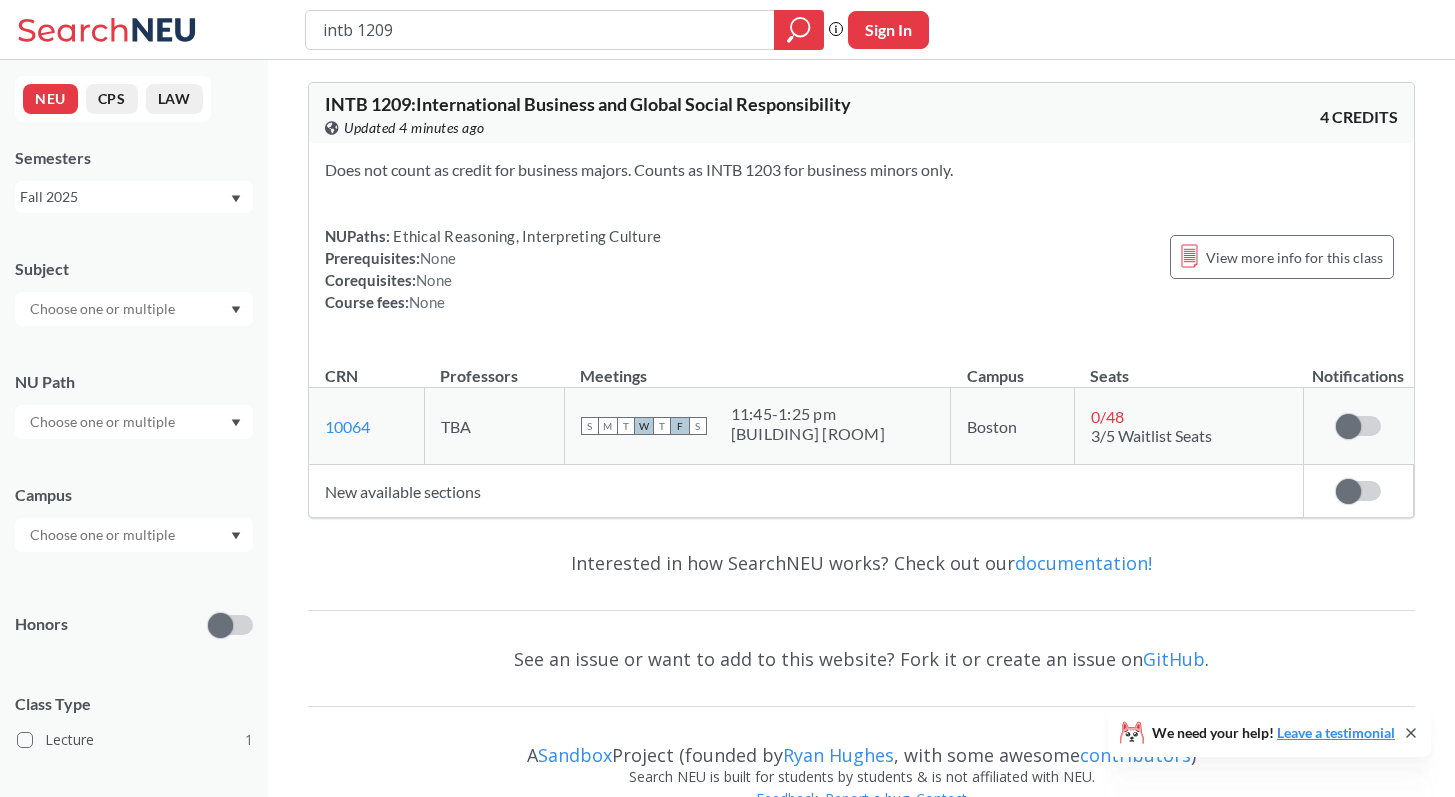 click on "NUPaths:   Ethical Reasoning, Interpreting Culture Prerequisites:  None Corequisites:  None Course fees:  None View more info for this class" at bounding box center [861, 269] 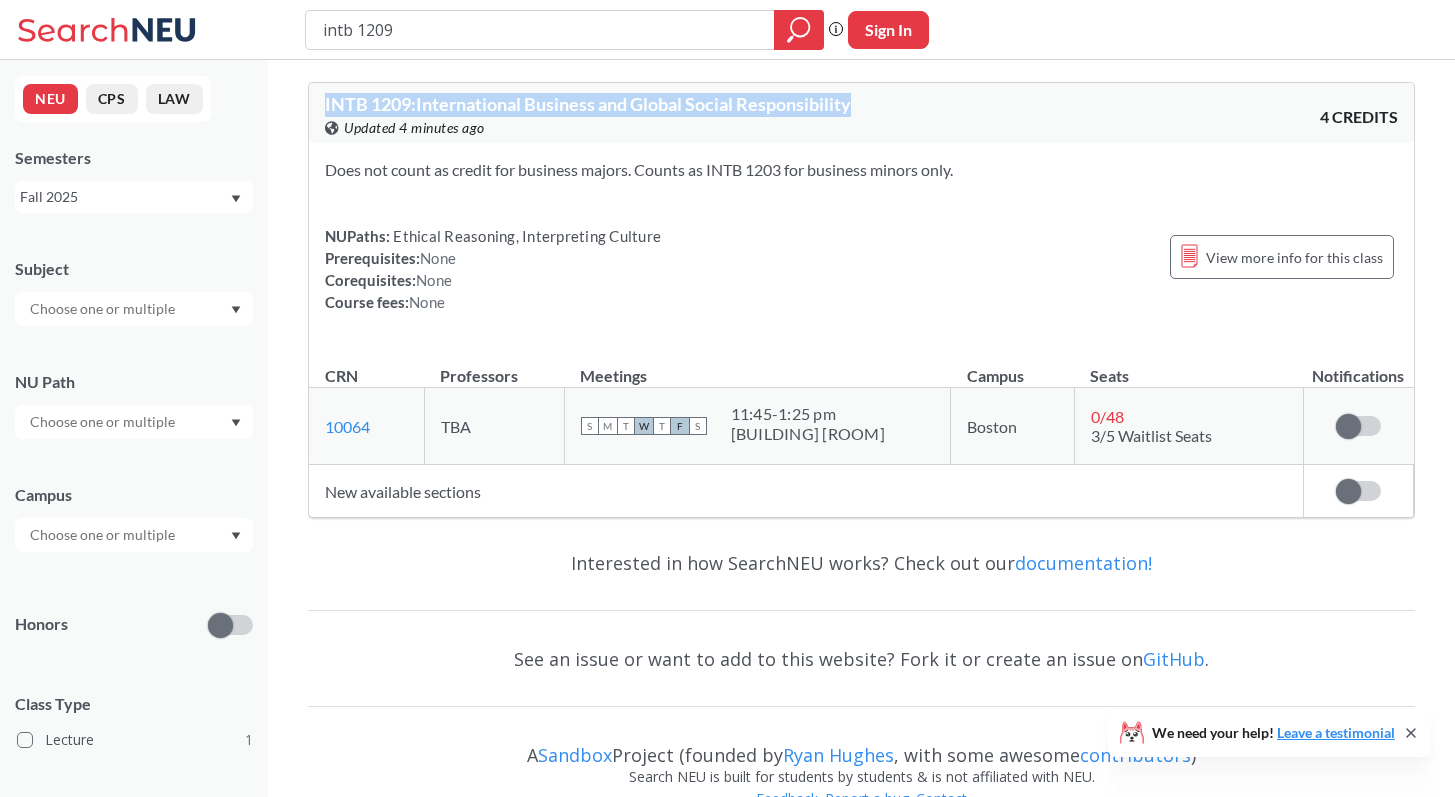 drag, startPoint x: 867, startPoint y: 104, endPoint x: 289, endPoint y: 101, distance: 578.0078 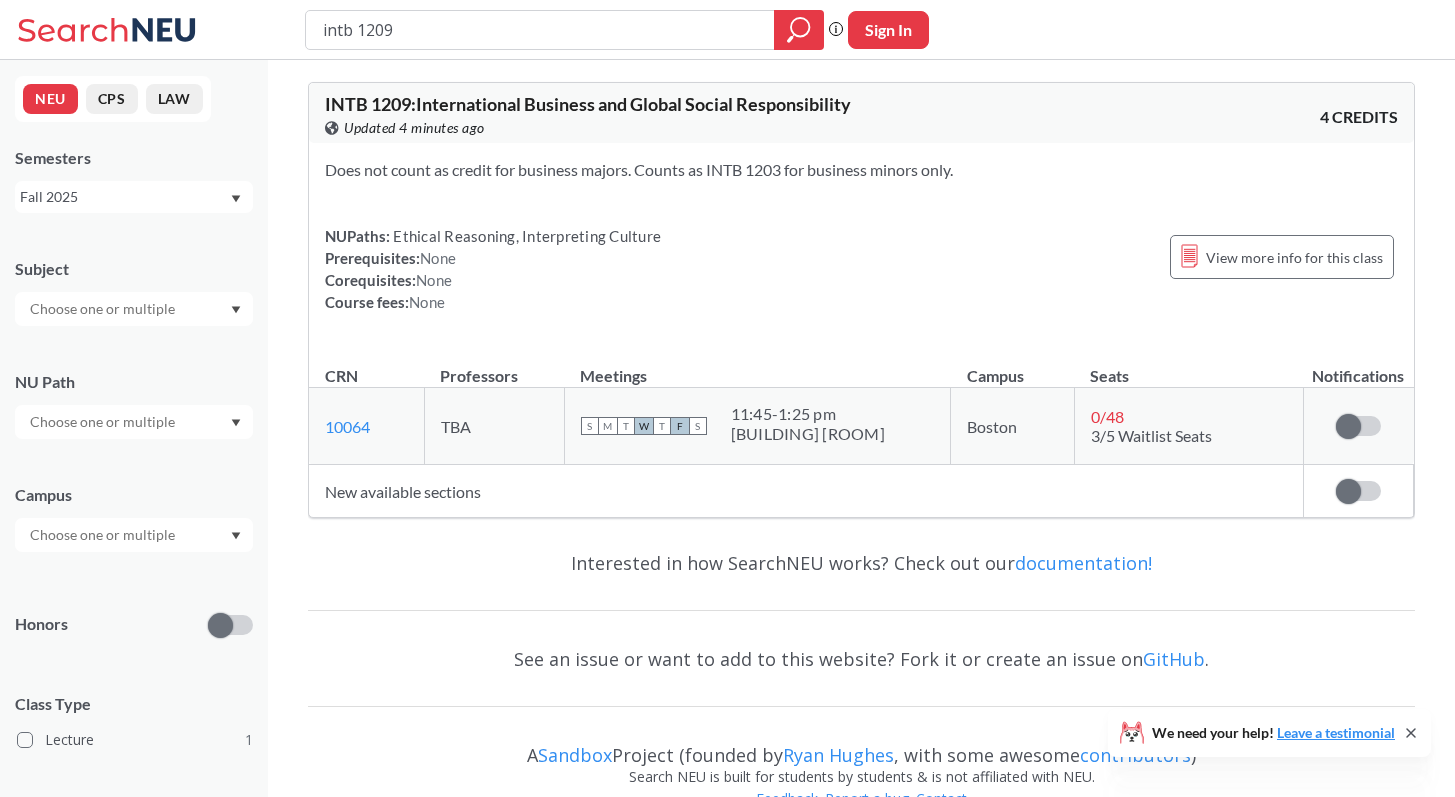 click on "INTB   1209 :  International Business and Global Social Responsibility View this course on Banner. Updated 4 minutes ago 4 CREDITS" at bounding box center (861, 113) 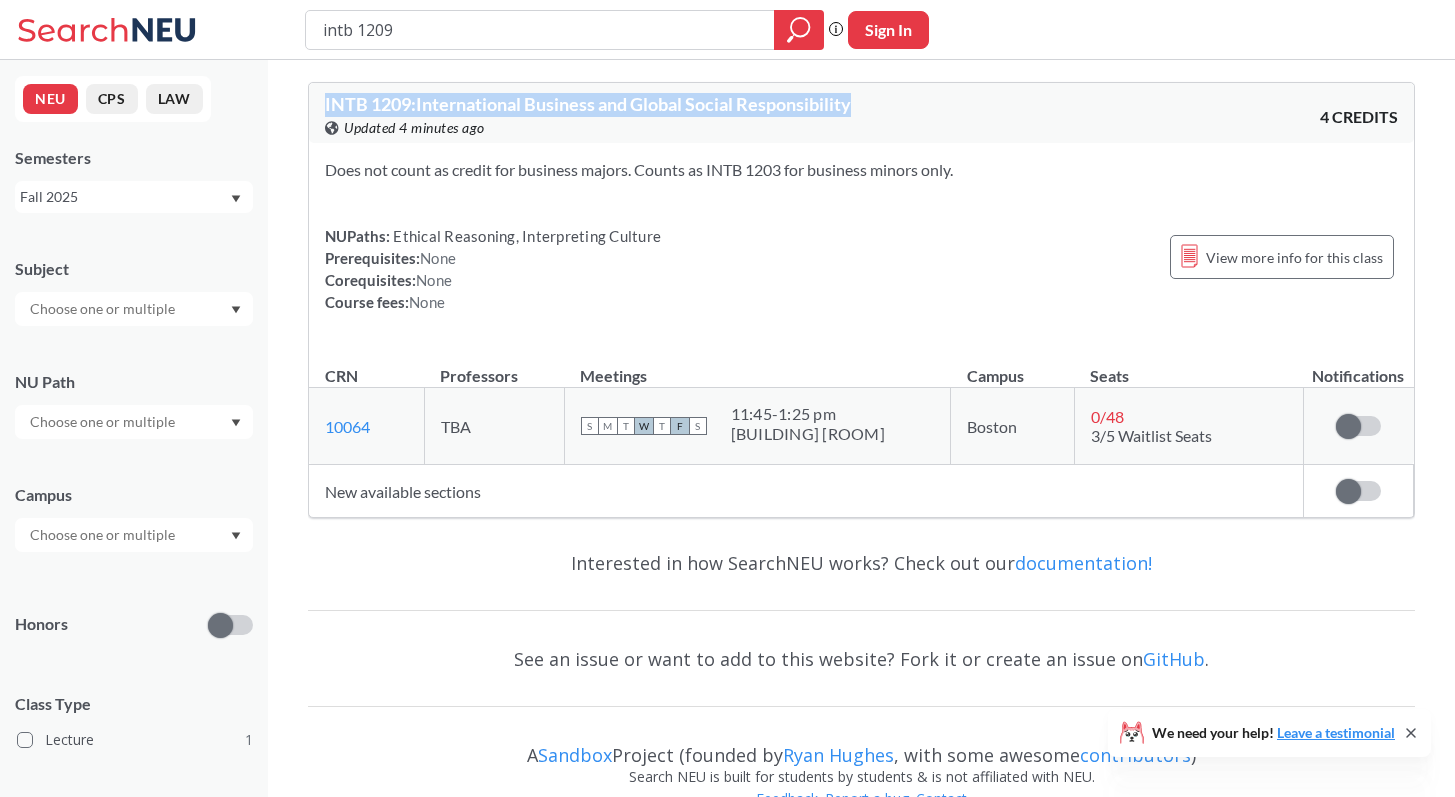 drag, startPoint x: 318, startPoint y: 107, endPoint x: 846, endPoint y: 99, distance: 528.0606 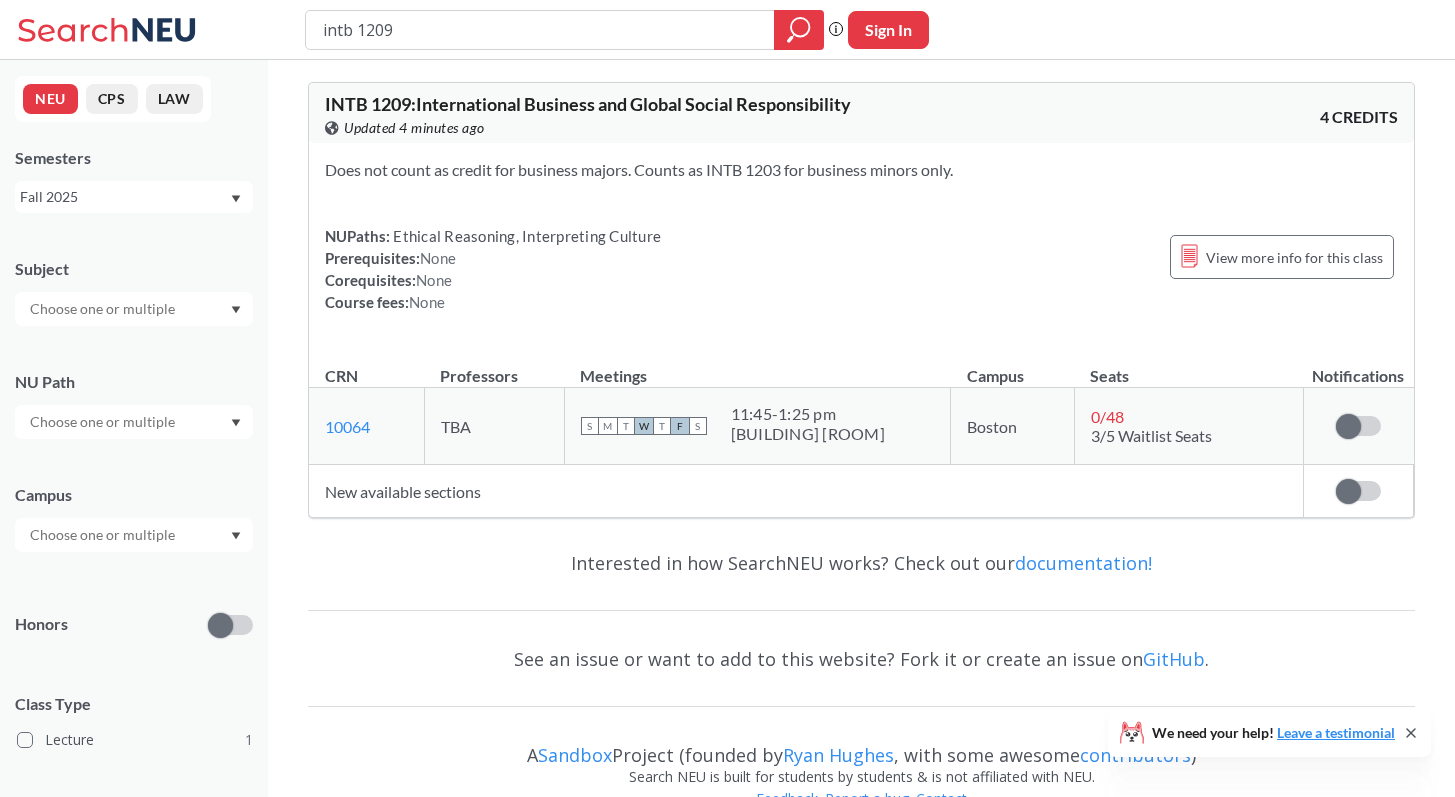 drag, startPoint x: 847, startPoint y: 105, endPoint x: 859, endPoint y: 114, distance: 15 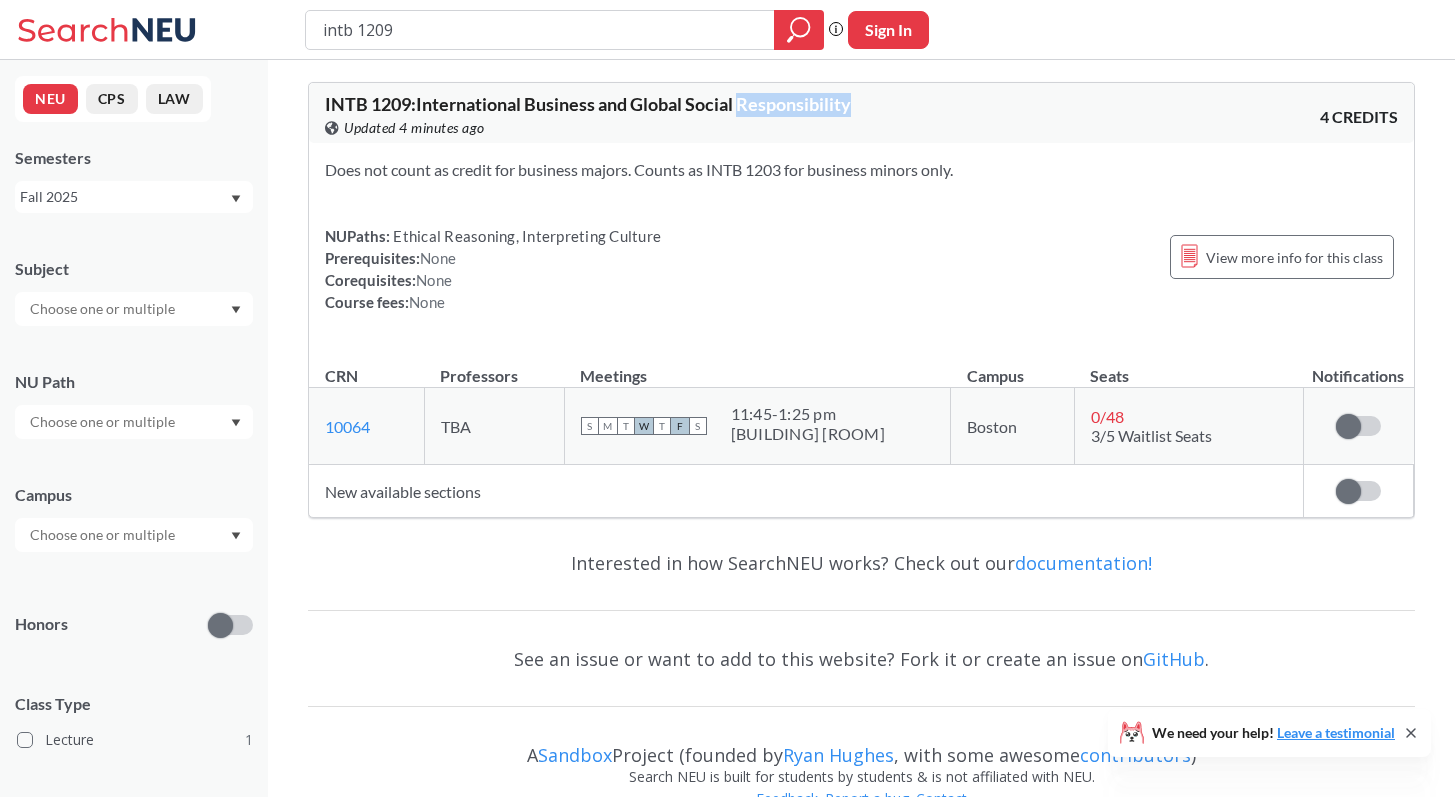 click on "INTB   1209 :  International Business and Global Social Responsibility" at bounding box center (588, 104) 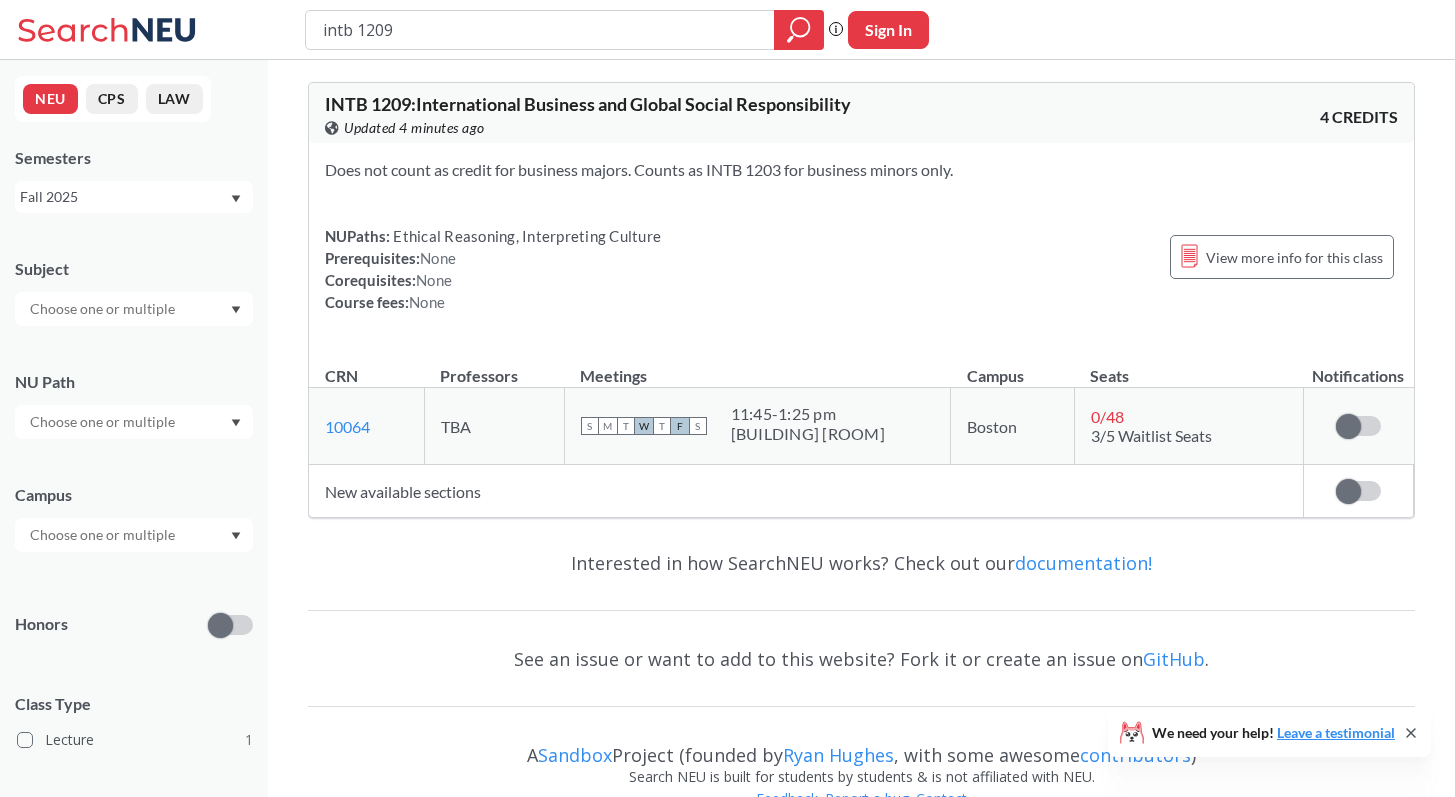 click on "INTB   1209 :  International Business and Global Social Responsibility" at bounding box center (588, 104) 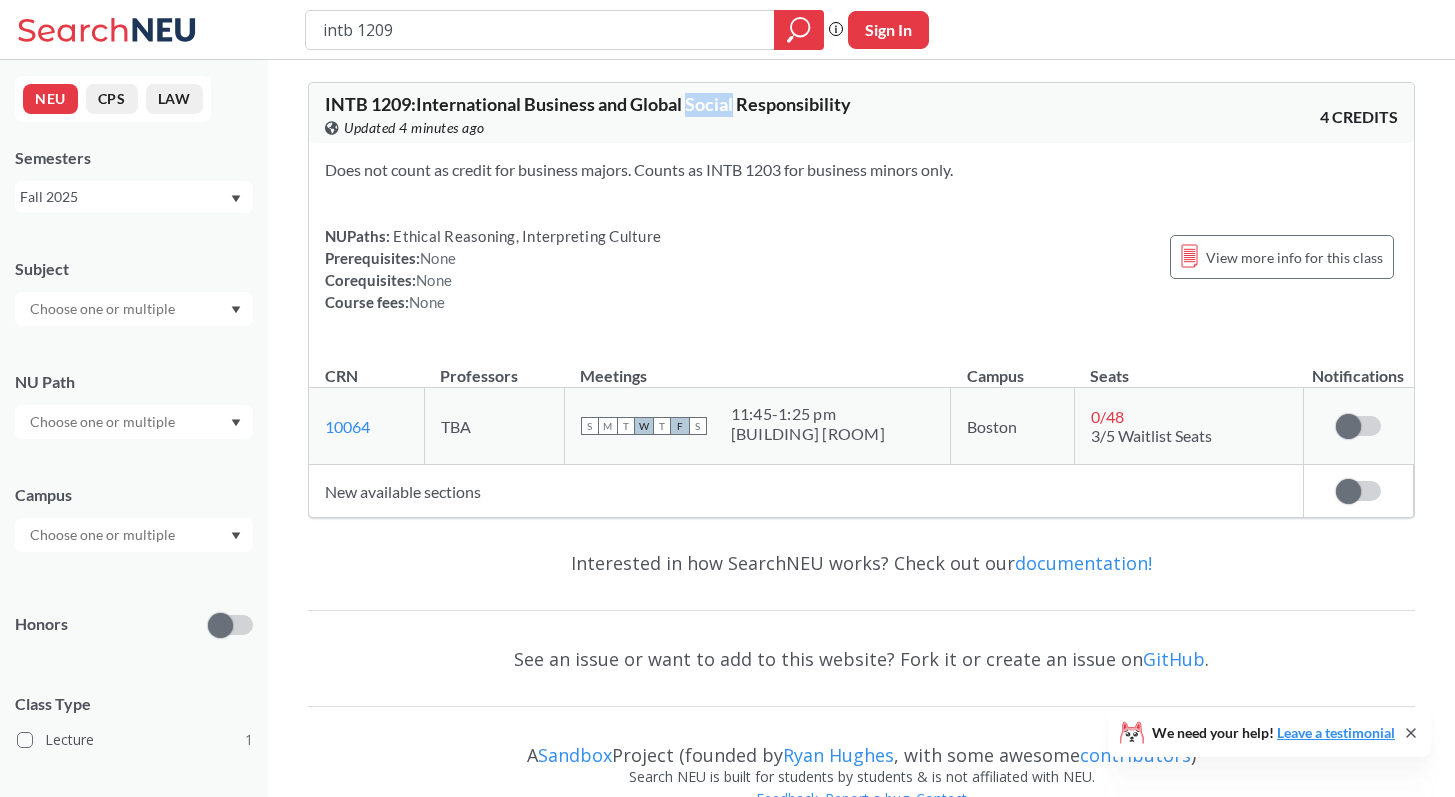 drag, startPoint x: 693, startPoint y: 106, endPoint x: 684, endPoint y: 112, distance: 10.816654 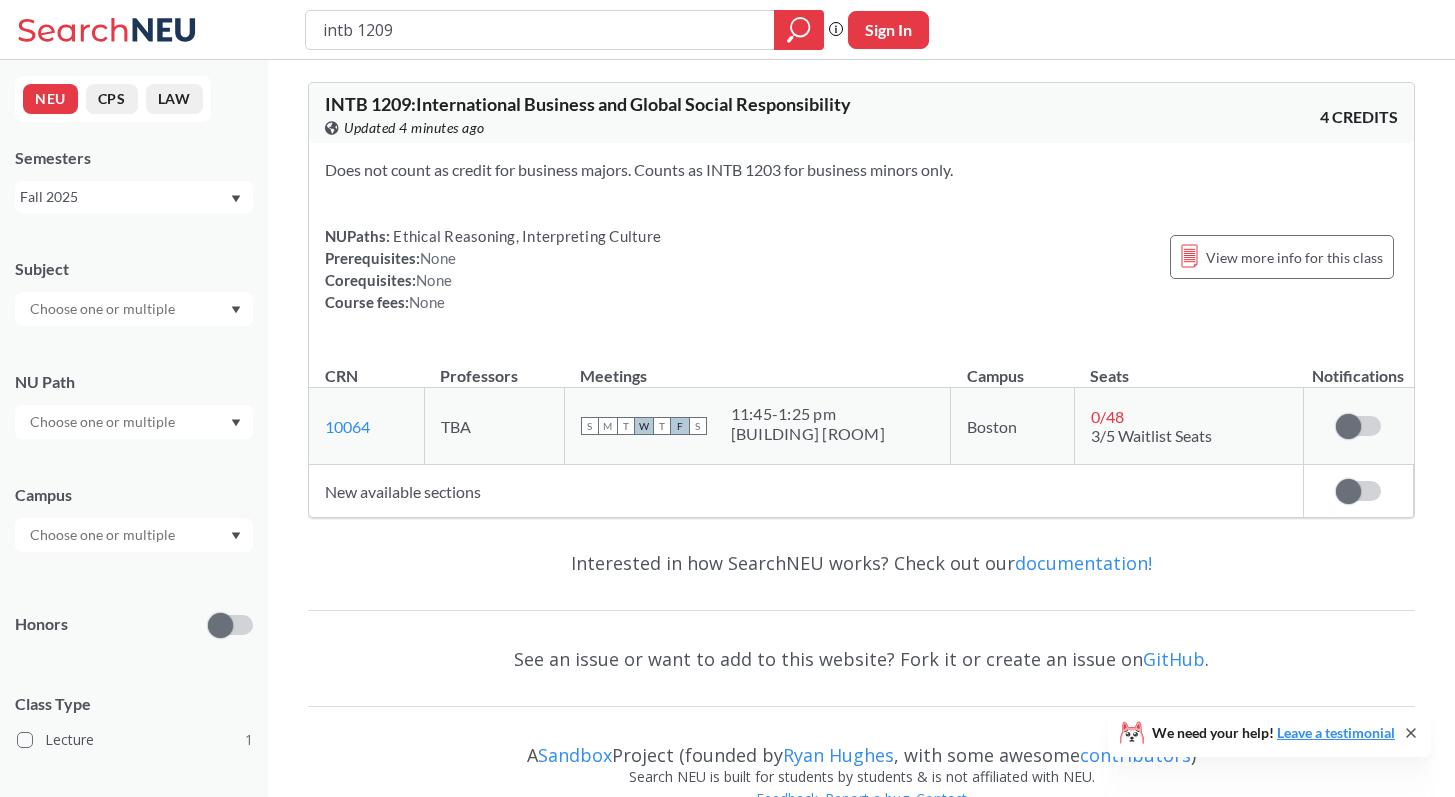 click on "INTB   1209 :  International Business and Global Social Responsibility" at bounding box center [588, 104] 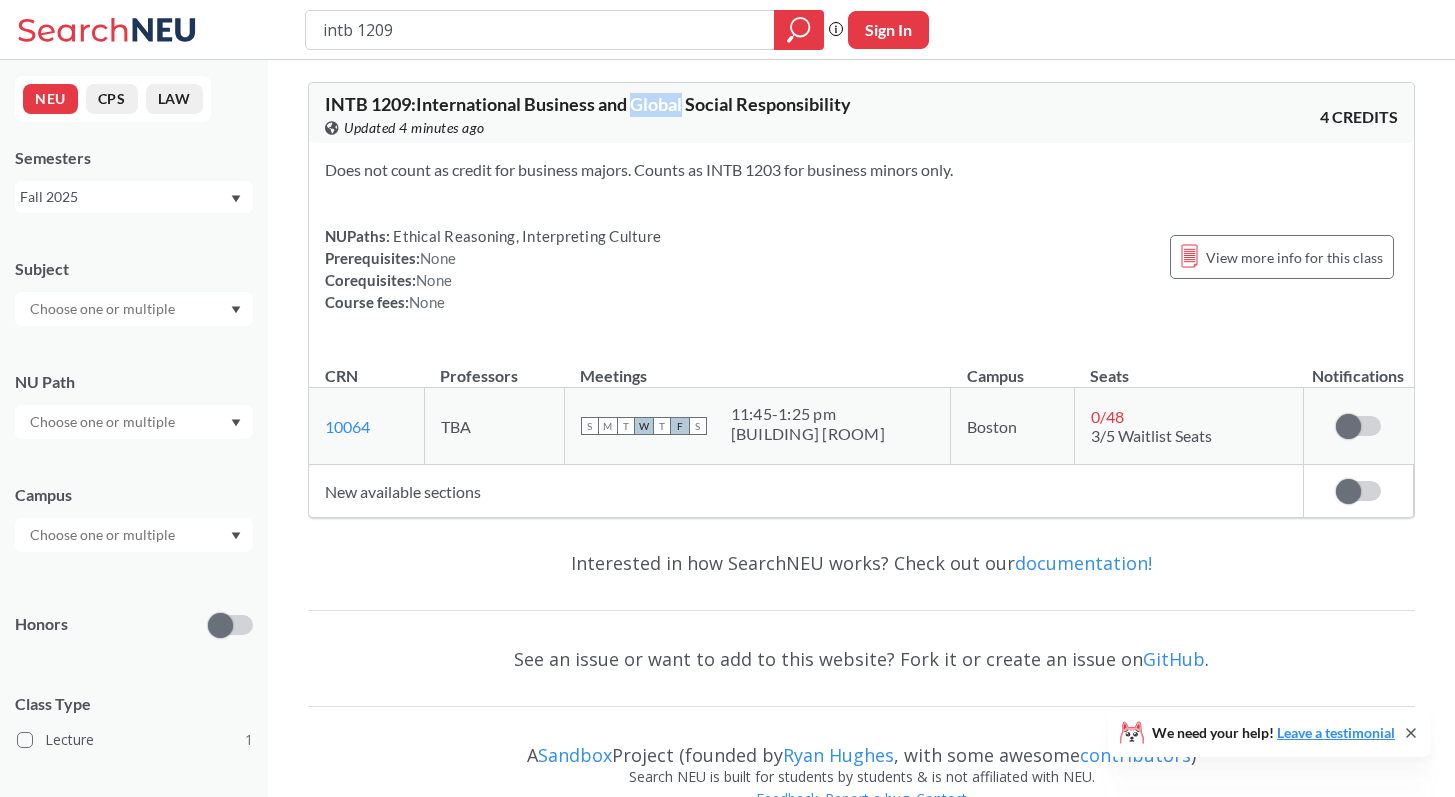 click on "INTB   1209 :  International Business and Global Social Responsibility" at bounding box center [588, 104] 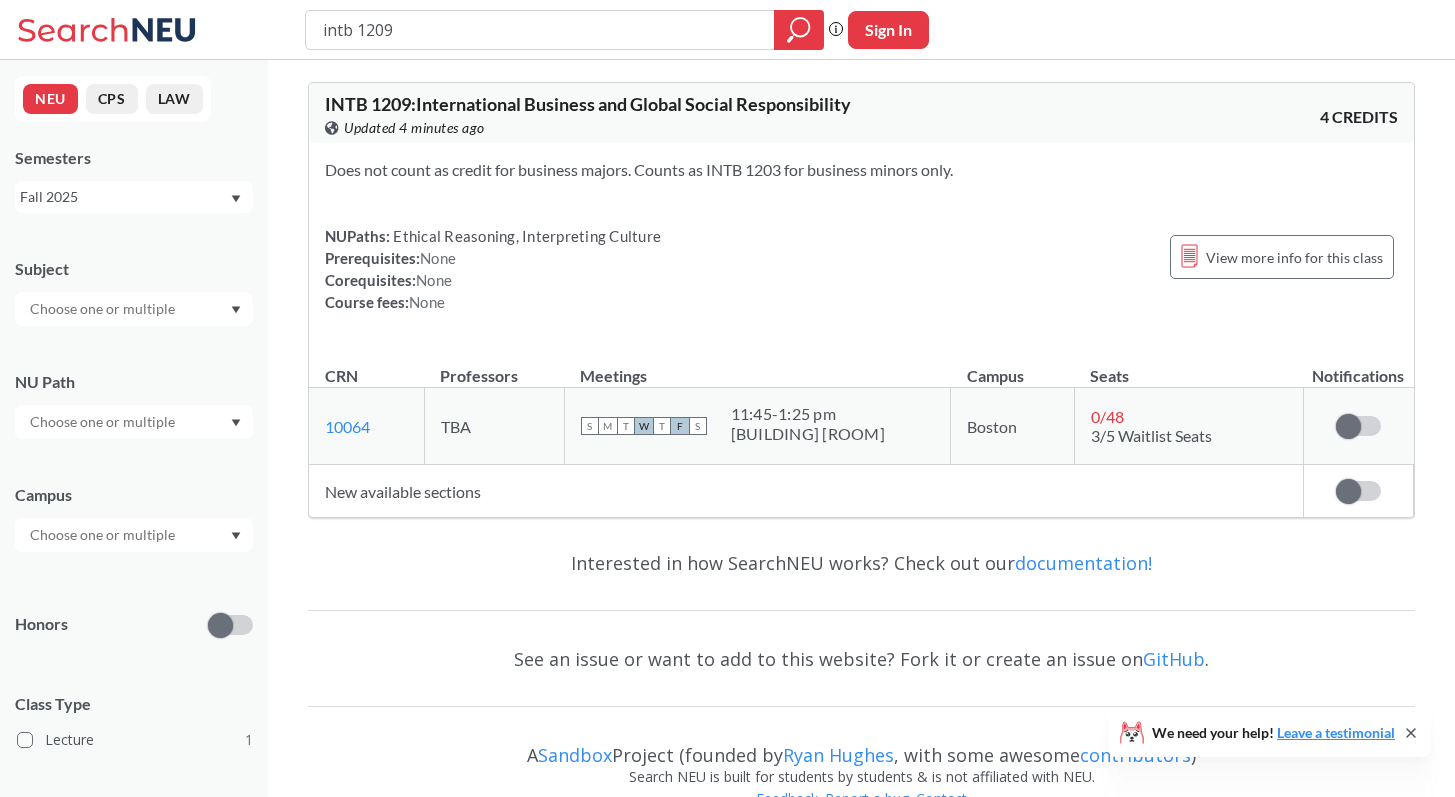 click on "INTB   1209 :  International Business and Global Social Responsibility" at bounding box center (588, 104) 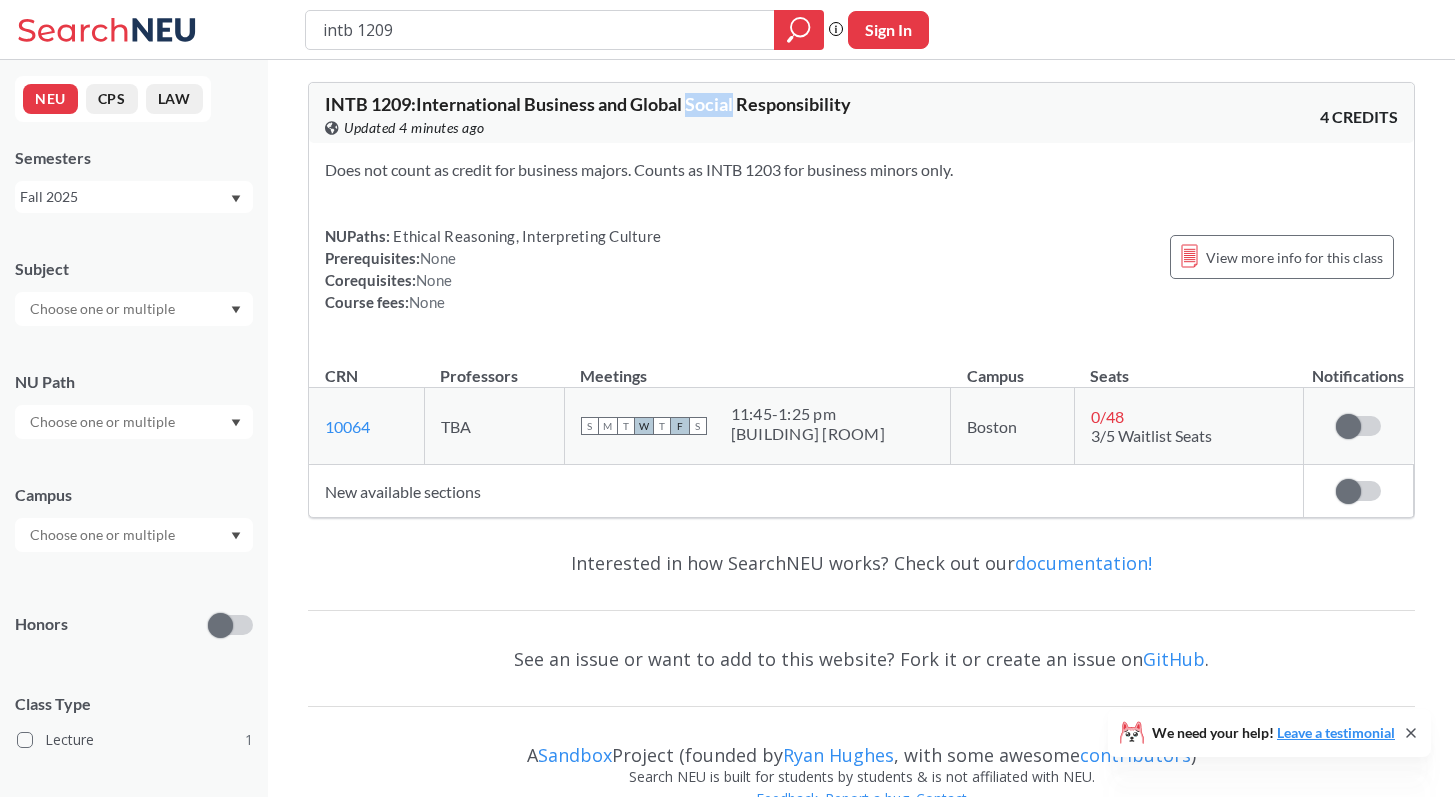 click on "INTB   1209 :  International Business and Global Social Responsibility View this course on Banner. Updated 4 minutes ago" at bounding box center [593, 117] 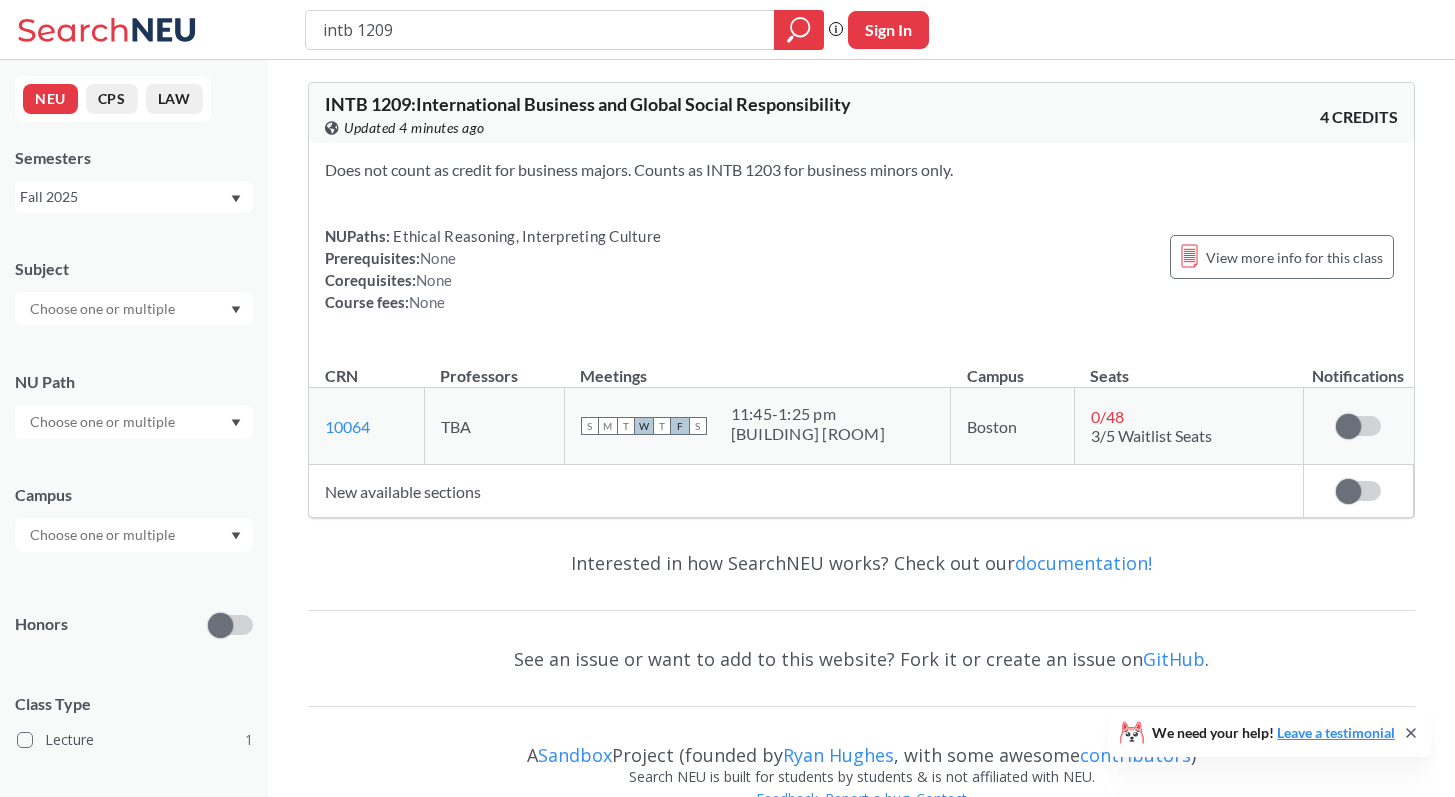 click on "INTB   1209 :  International Business and Global Social Responsibility" at bounding box center [588, 104] 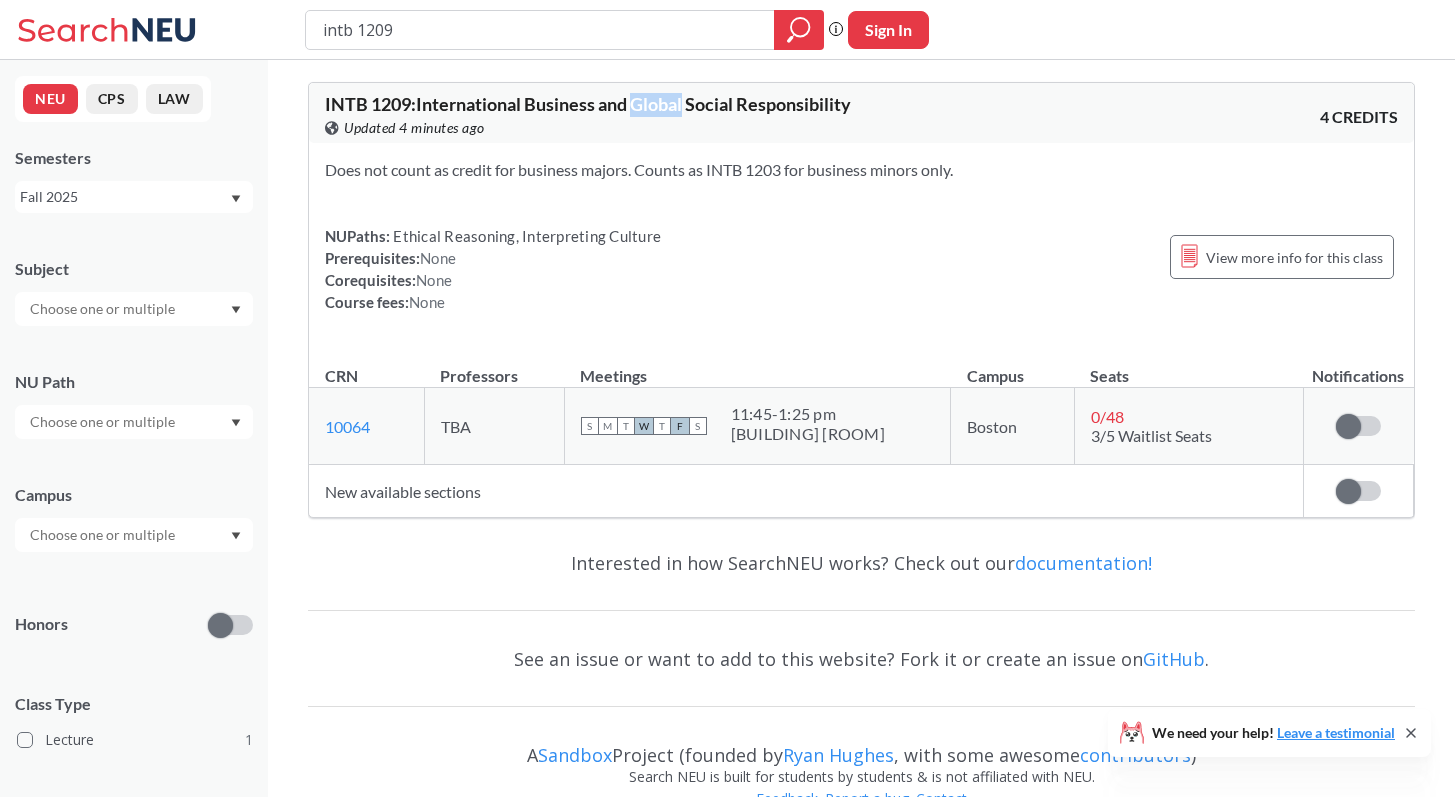 click on "INTB   1209 :  International Business and Global Social Responsibility" at bounding box center (588, 104) 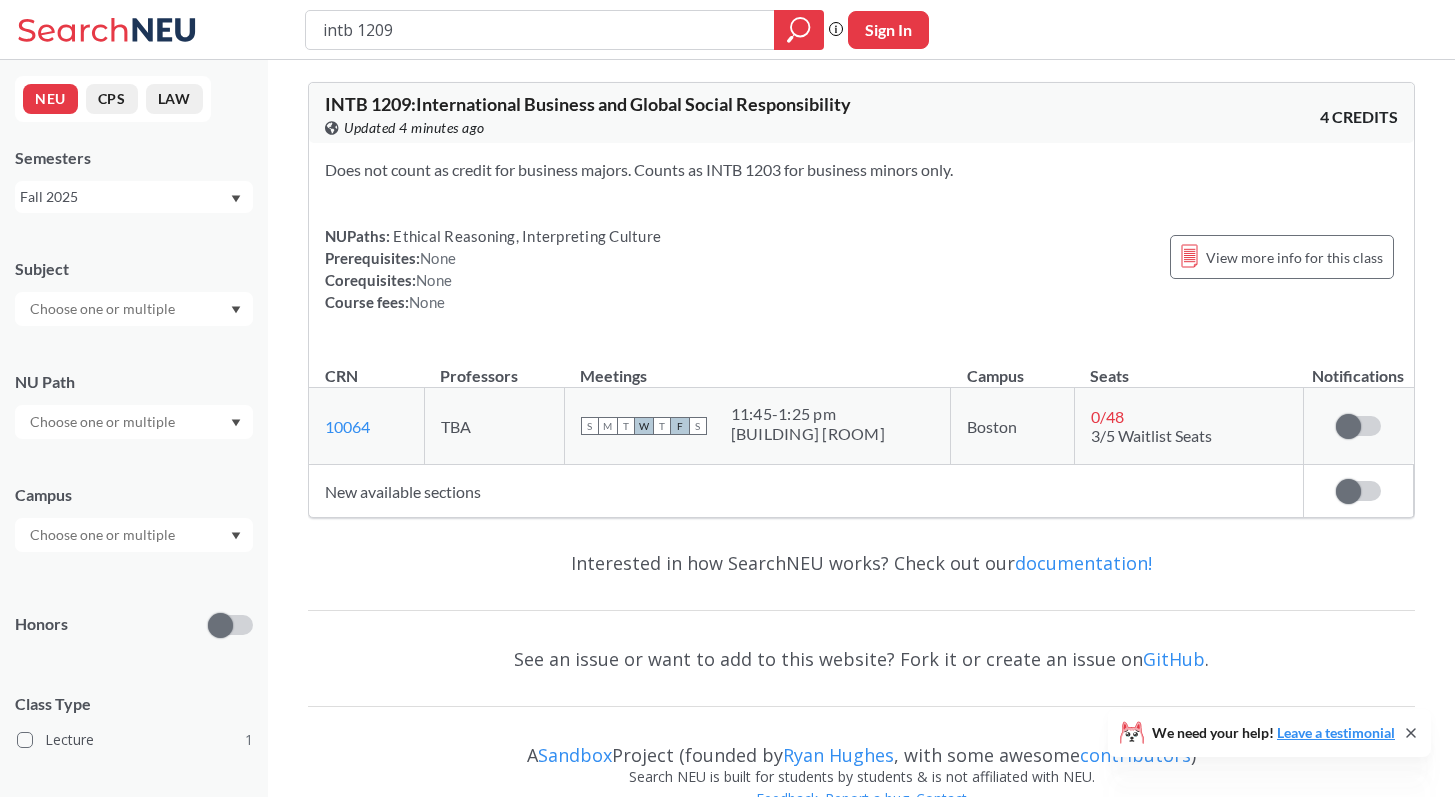 click on "INTB   1209 :  International Business and Global Social Responsibility" at bounding box center [588, 104] 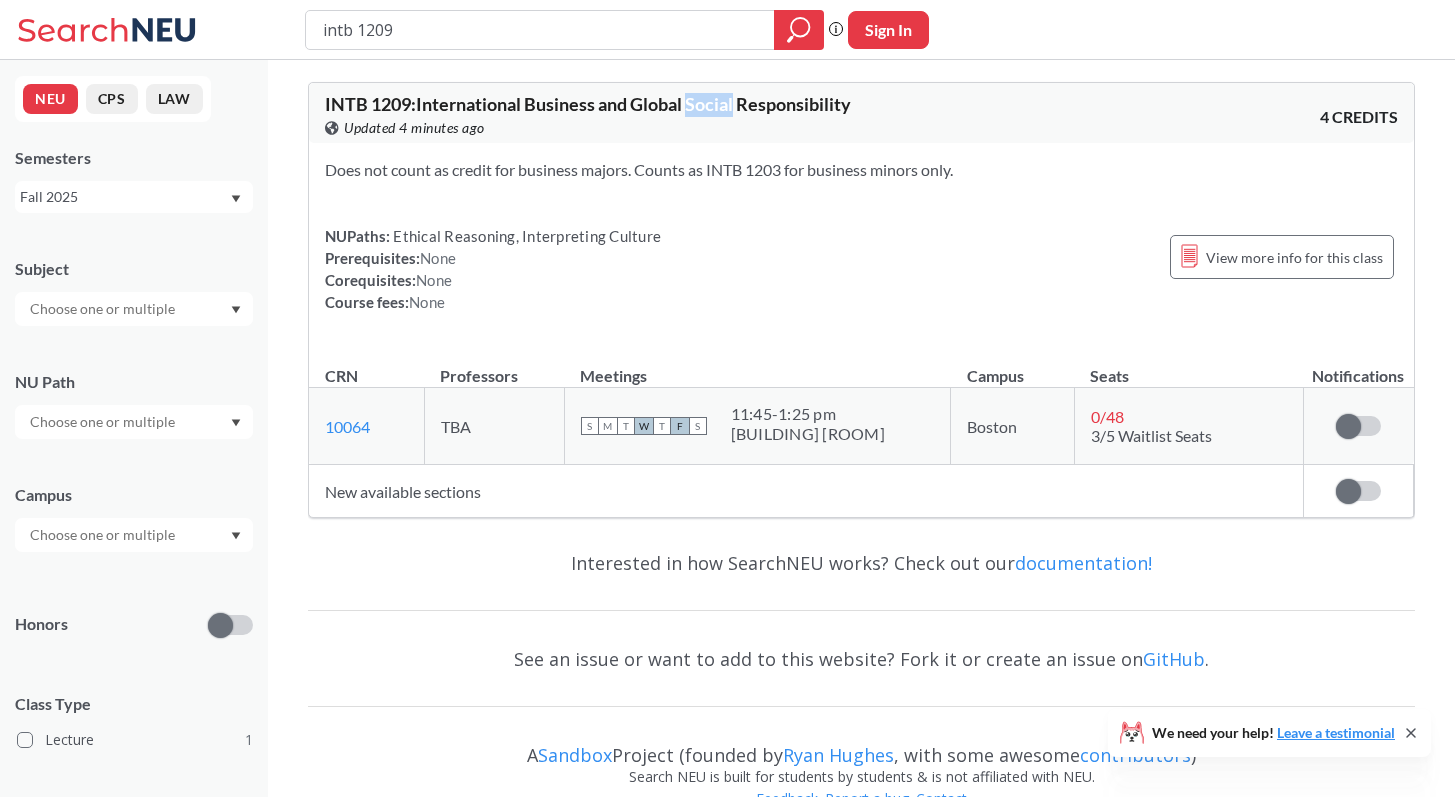 click on "INTB   1209 :  International Business and Global Social Responsibility" at bounding box center (588, 104) 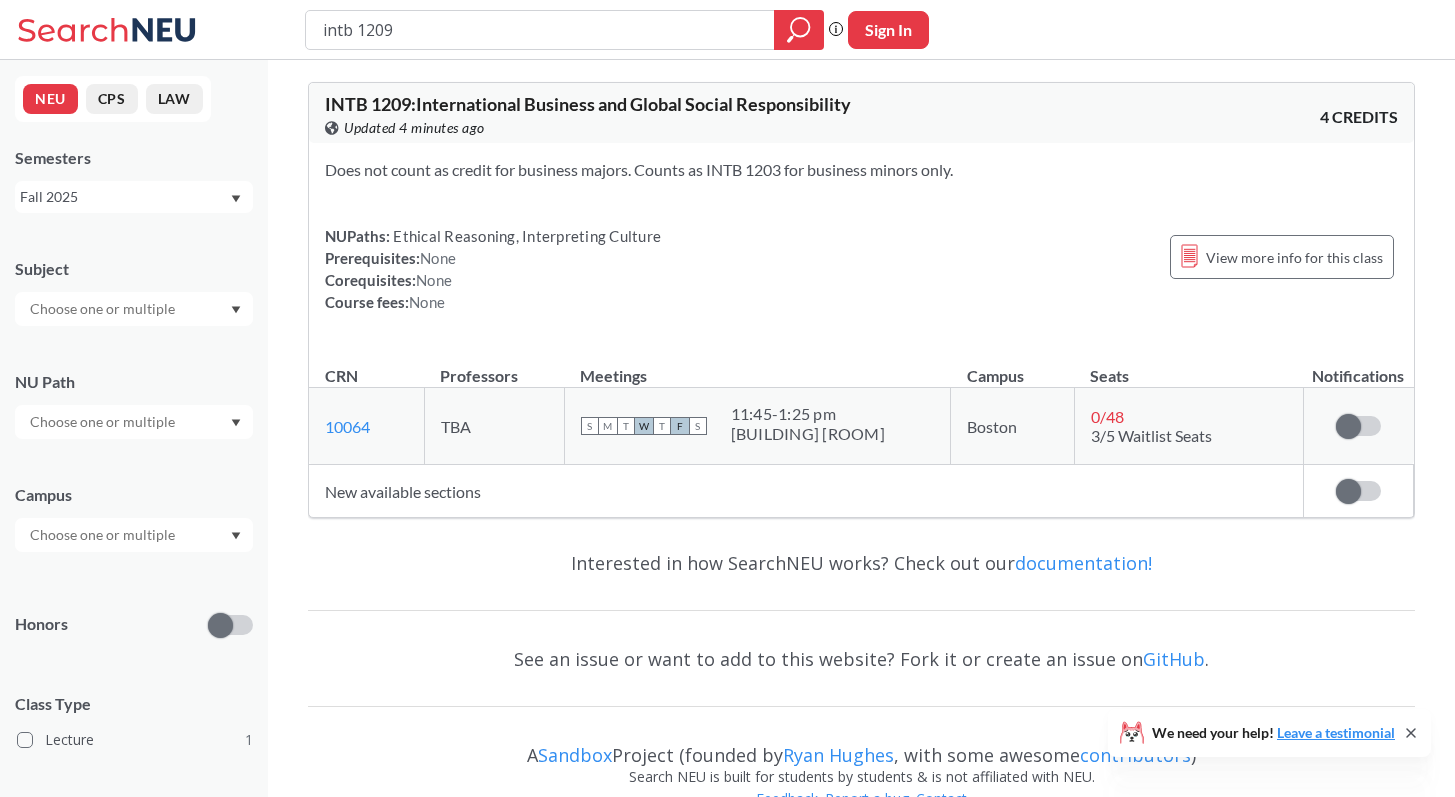 click on "INTB   1209 :  International Business and Global Social Responsibility" at bounding box center [588, 104] 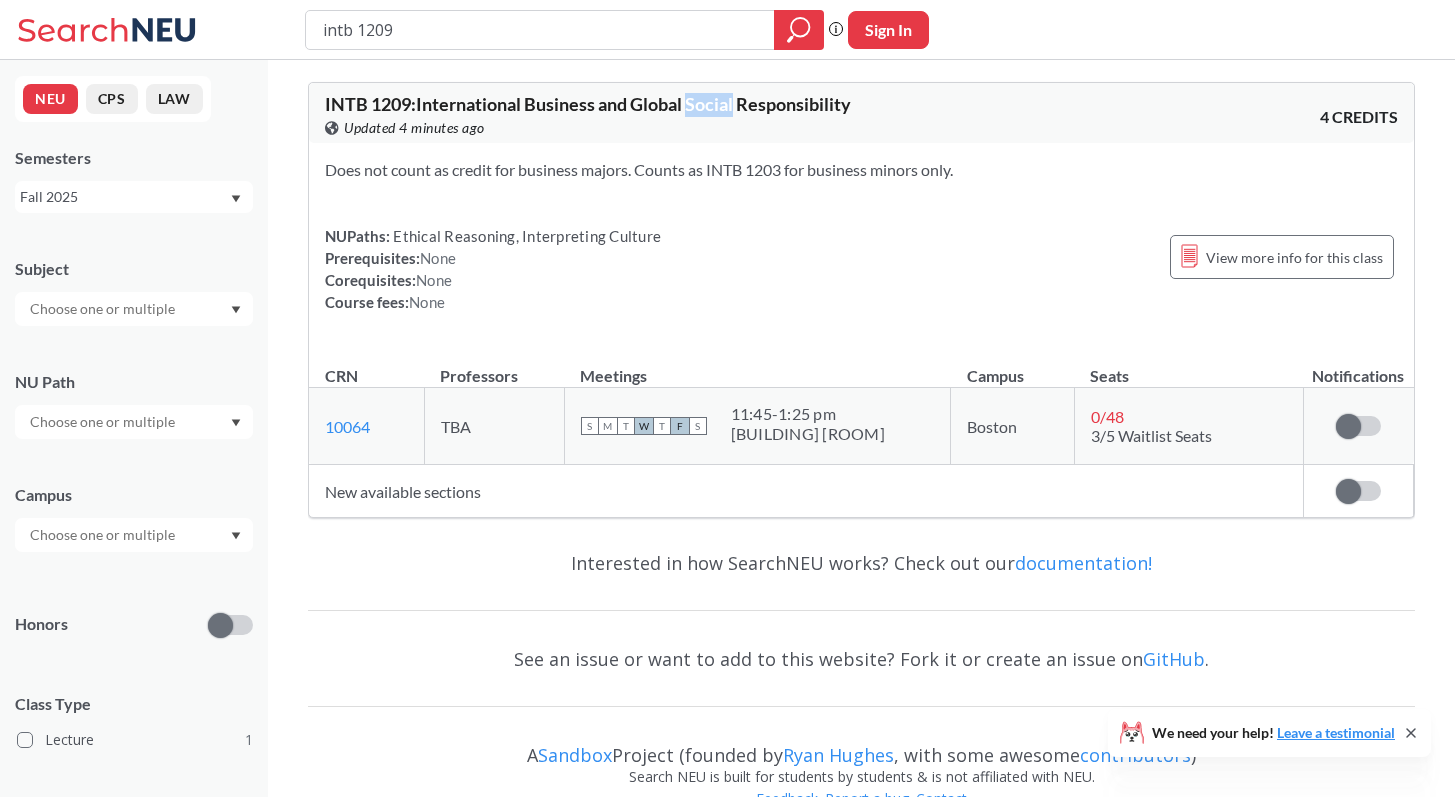 click on "INTB   1209 :  International Business and Global Social Responsibility" at bounding box center [588, 104] 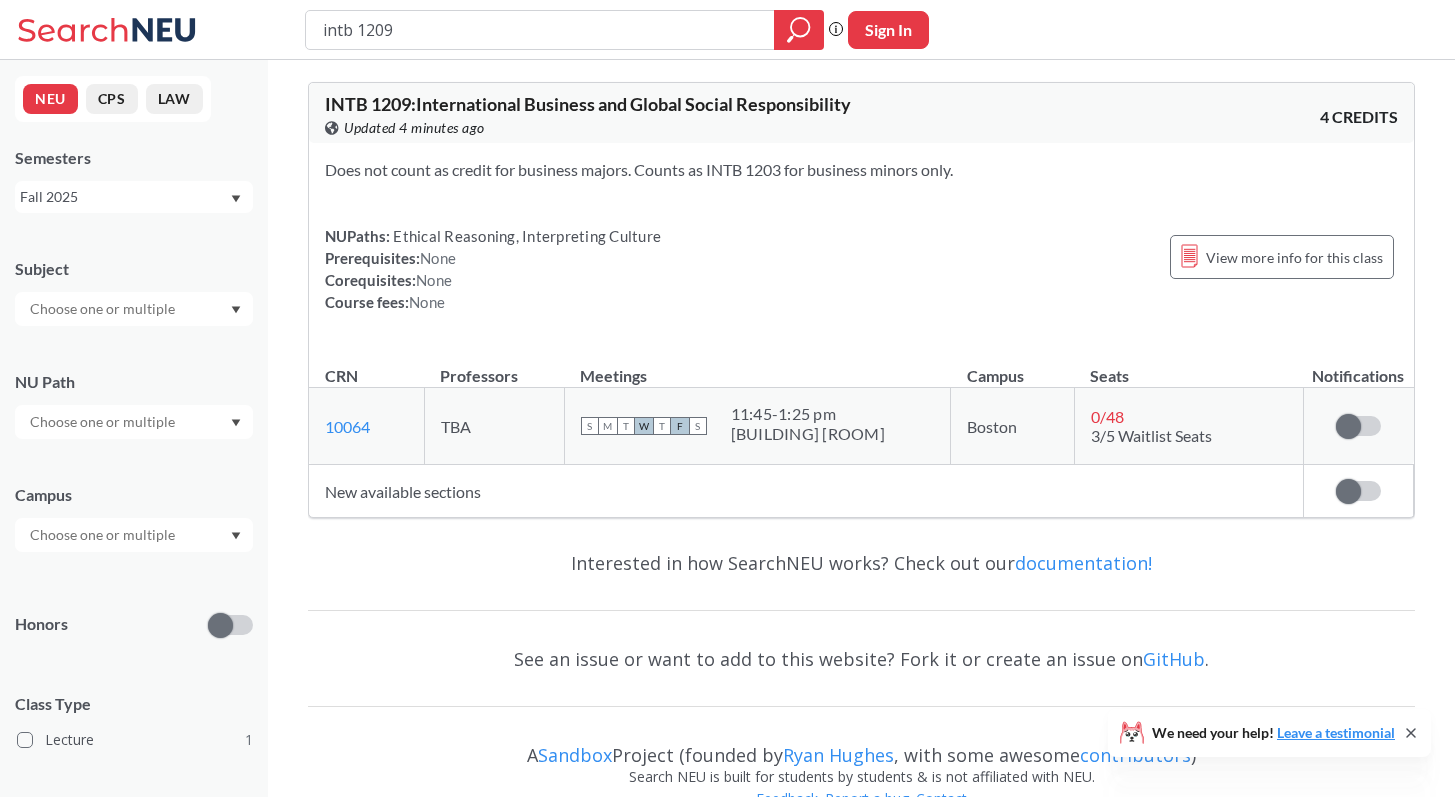 click on "INTB   1209 :  International Business and Global Social Responsibility View this course on Banner. Updated 4 minutes ago 4 CREDITS" at bounding box center [861, 113] 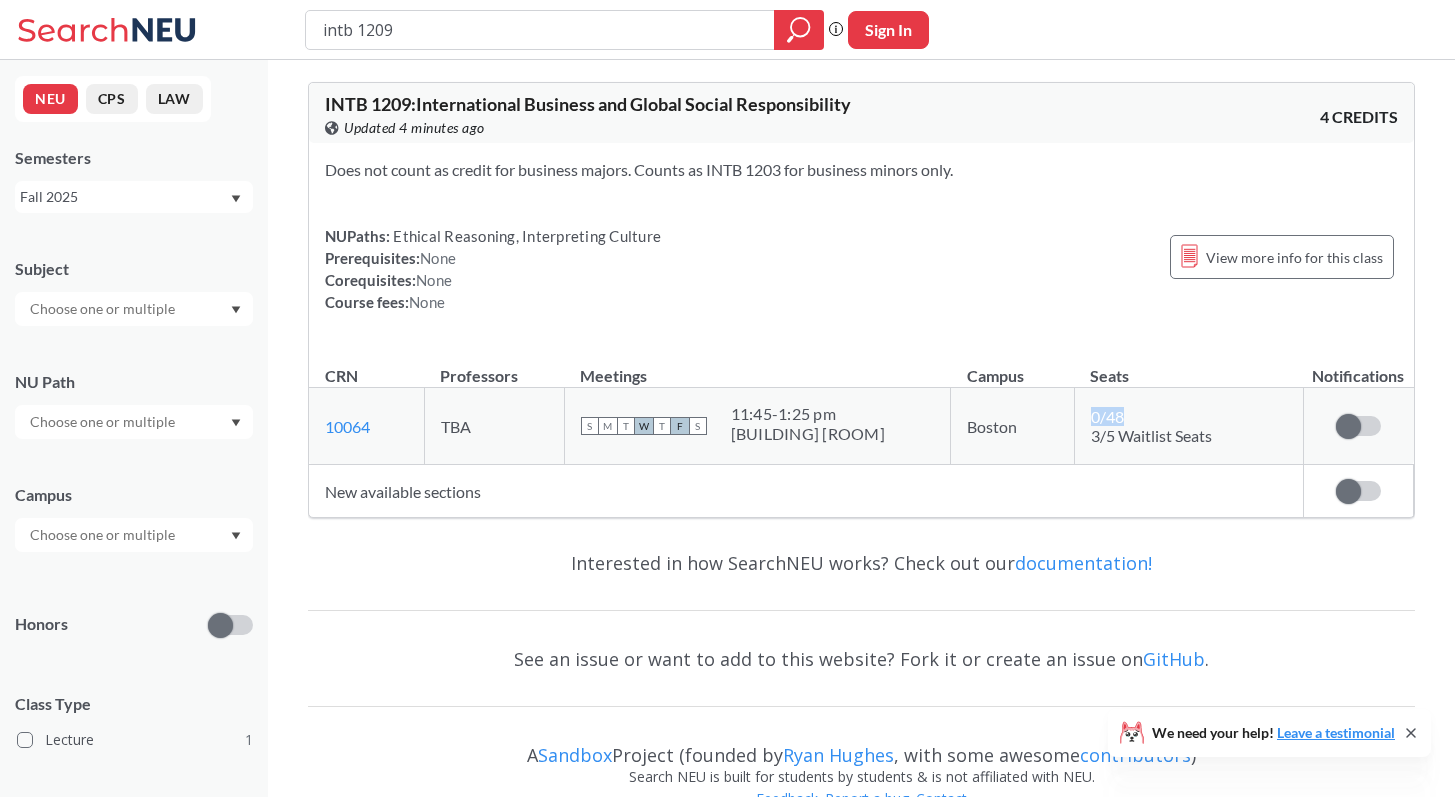 drag, startPoint x: 1125, startPoint y: 418, endPoint x: 1084, endPoint y: 424, distance: 41.4367 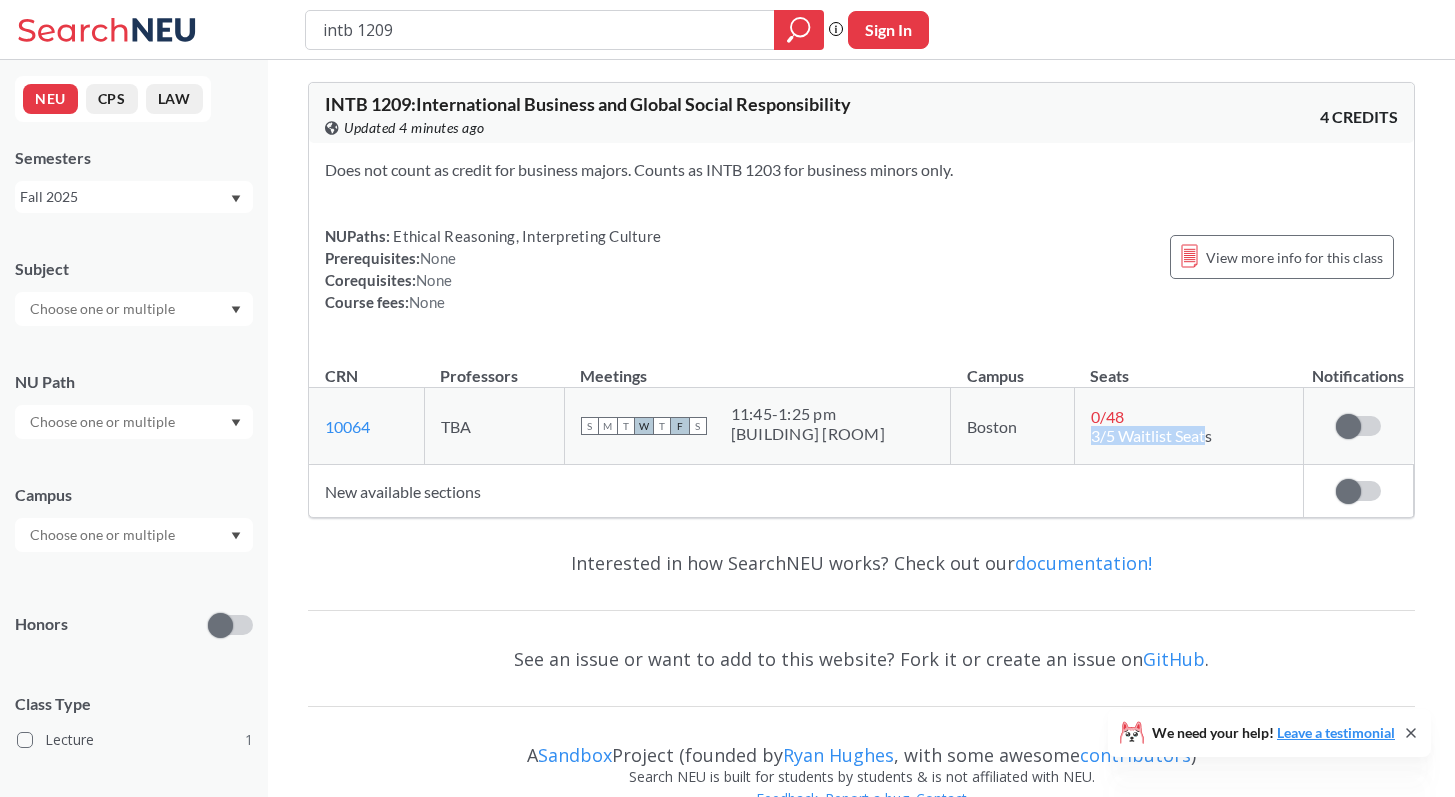 drag, startPoint x: 1099, startPoint y: 435, endPoint x: 1220, endPoint y: 434, distance: 121.004135 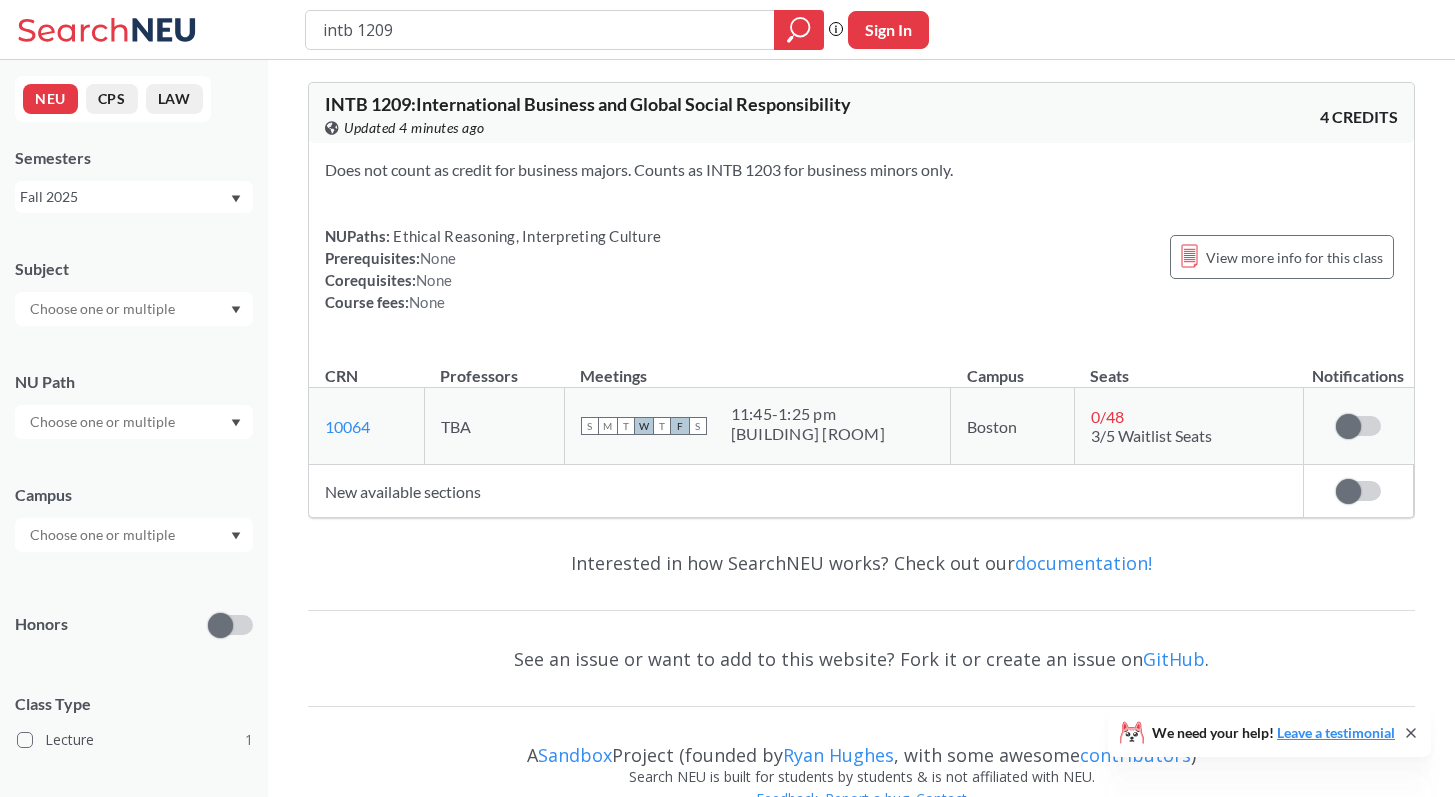 click on "0 / 48 3/5 Waitlist Seats" at bounding box center (1188, 426) 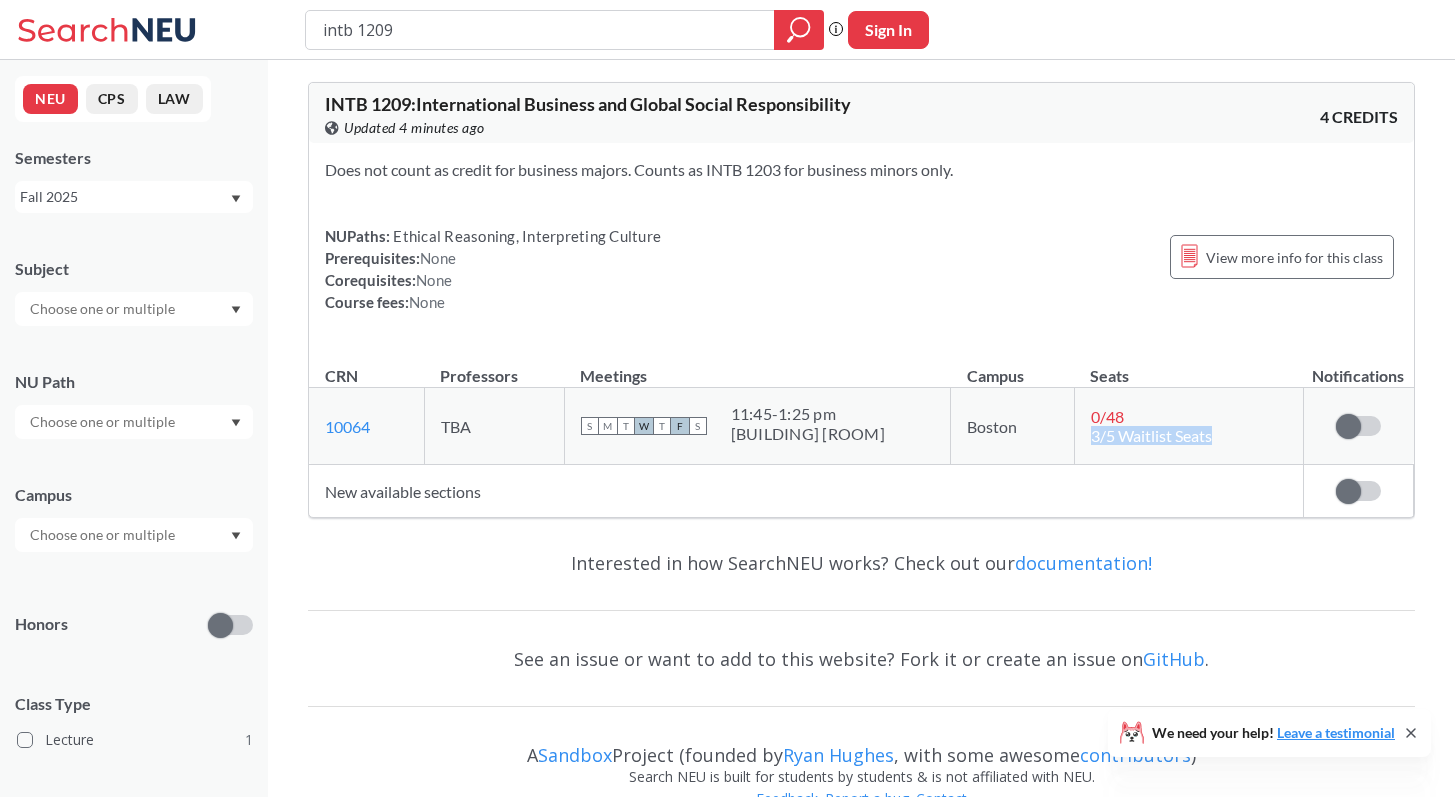 drag, startPoint x: 1199, startPoint y: 442, endPoint x: 1085, endPoint y: 431, distance: 114.52947 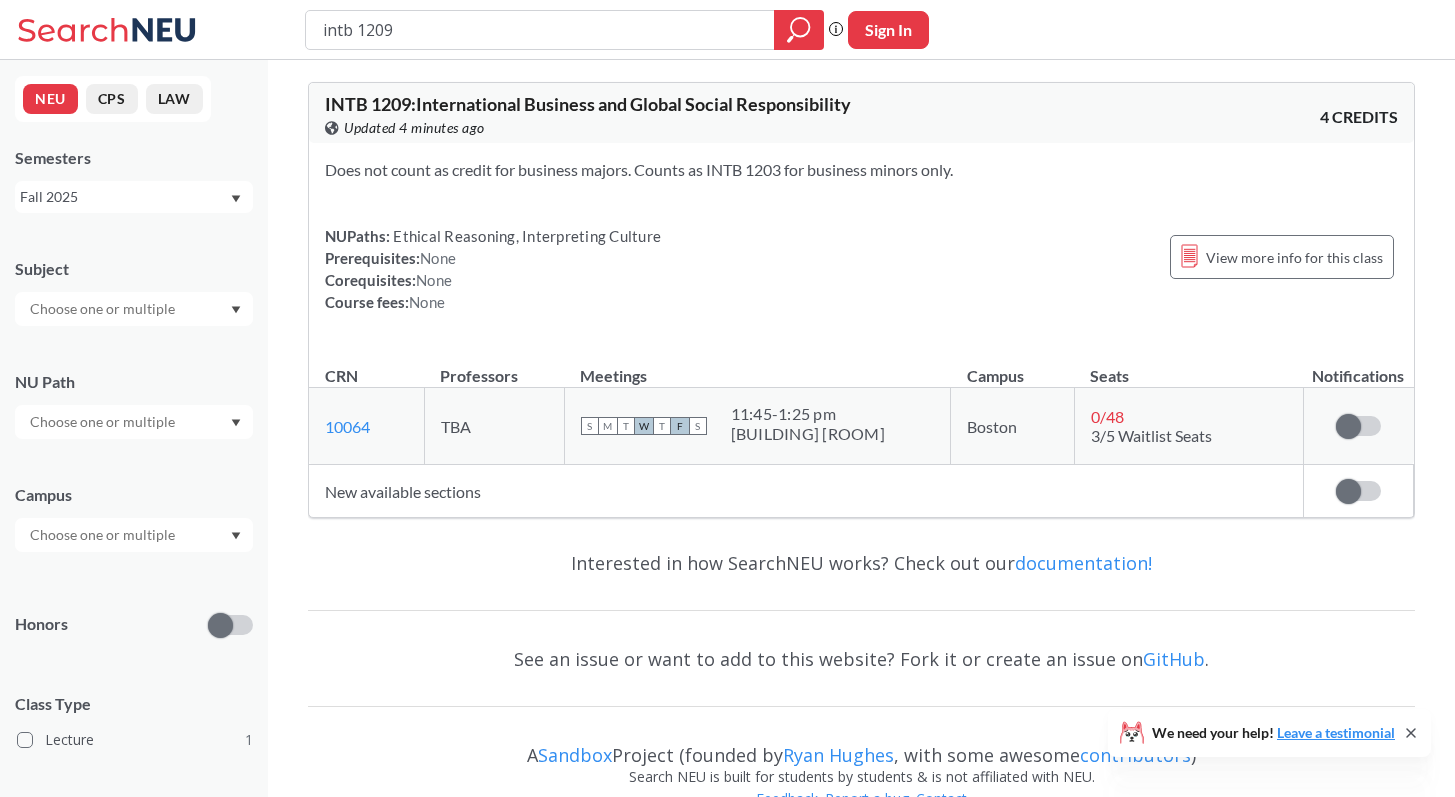 click on "NUPaths:   Ethical Reasoning, Interpreting Culture Prerequisites:  None Corequisites:  None Course fees:  None View more info for this class" at bounding box center (861, 269) 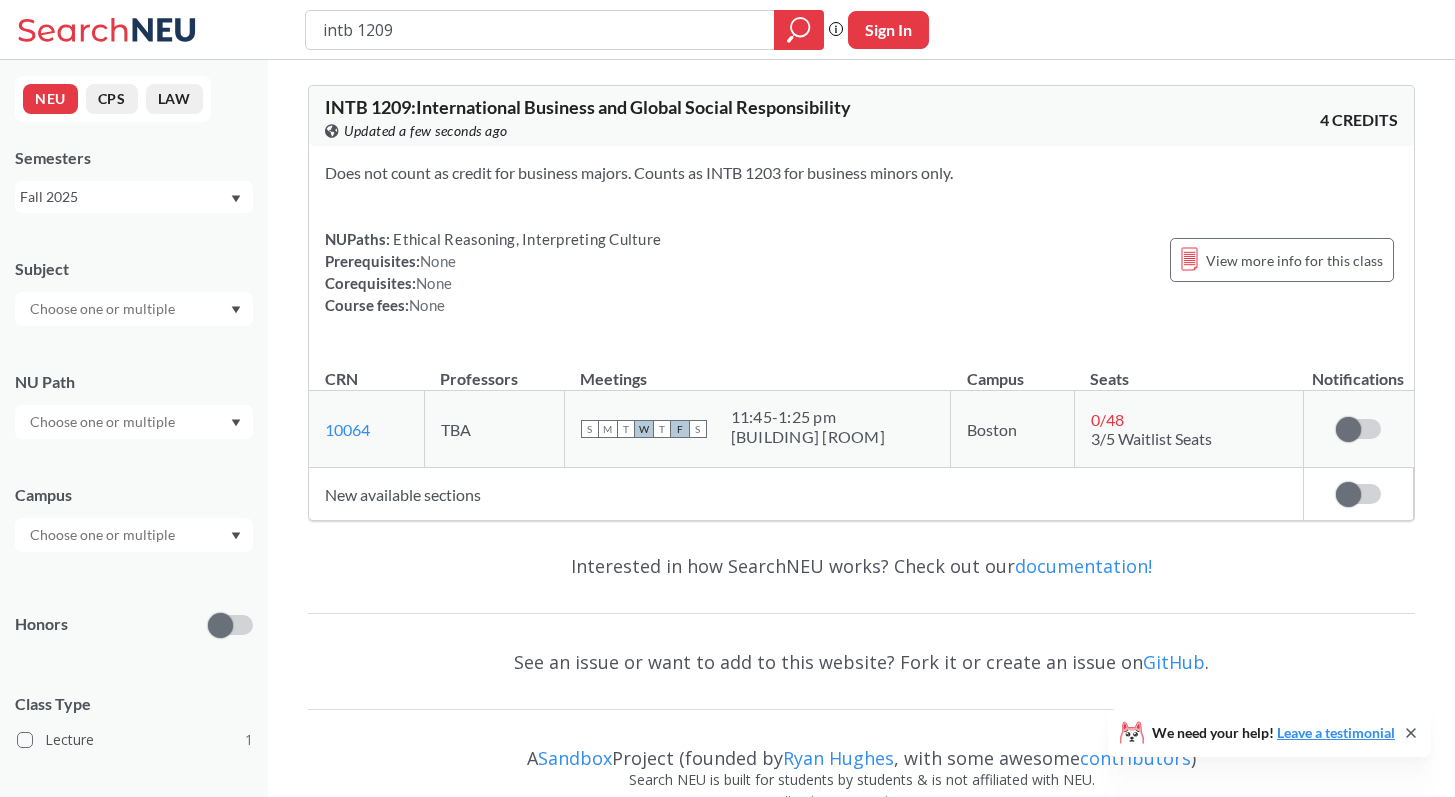 scroll, scrollTop: 0, scrollLeft: 0, axis: both 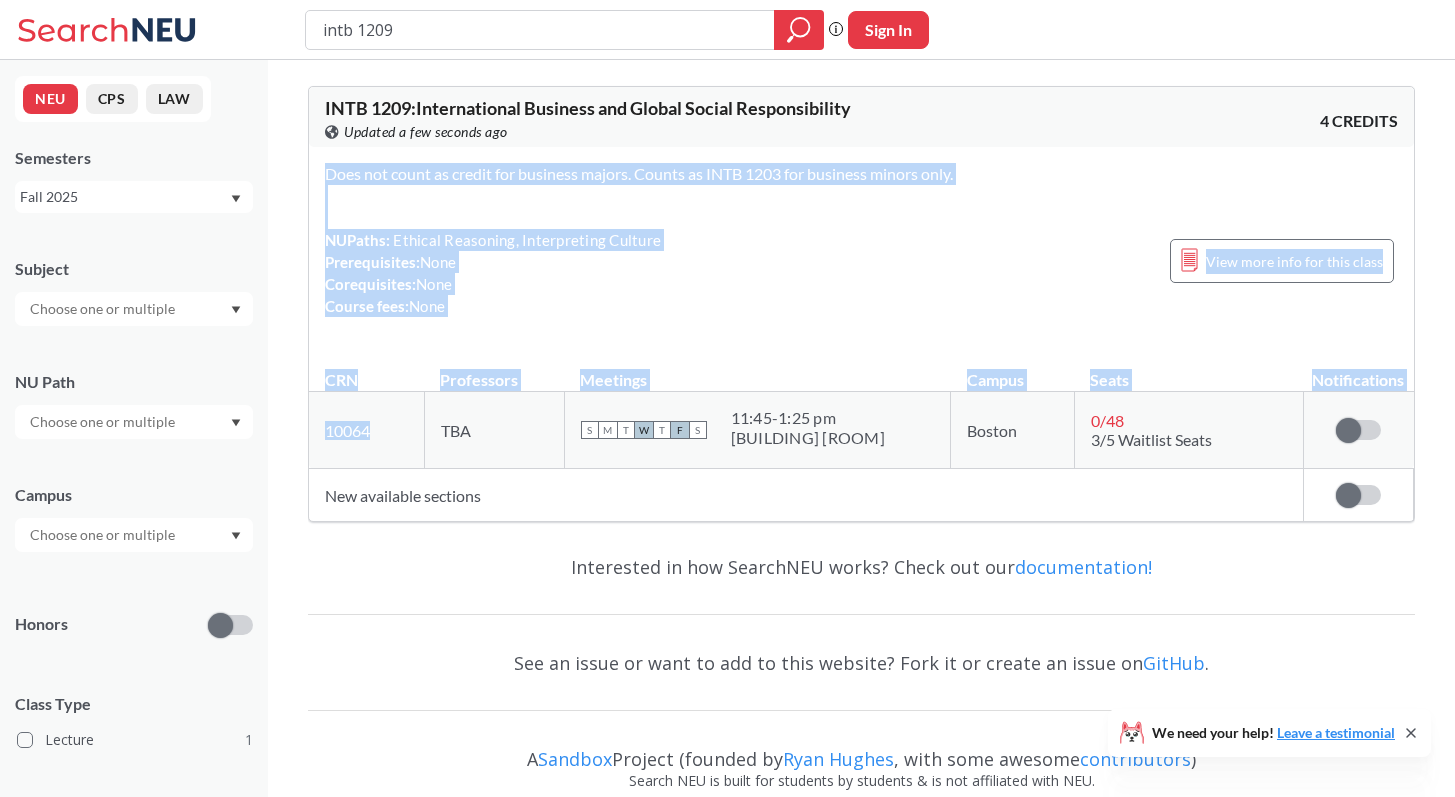drag, startPoint x: 374, startPoint y: 428, endPoint x: 303, endPoint y: 427, distance: 71.00704 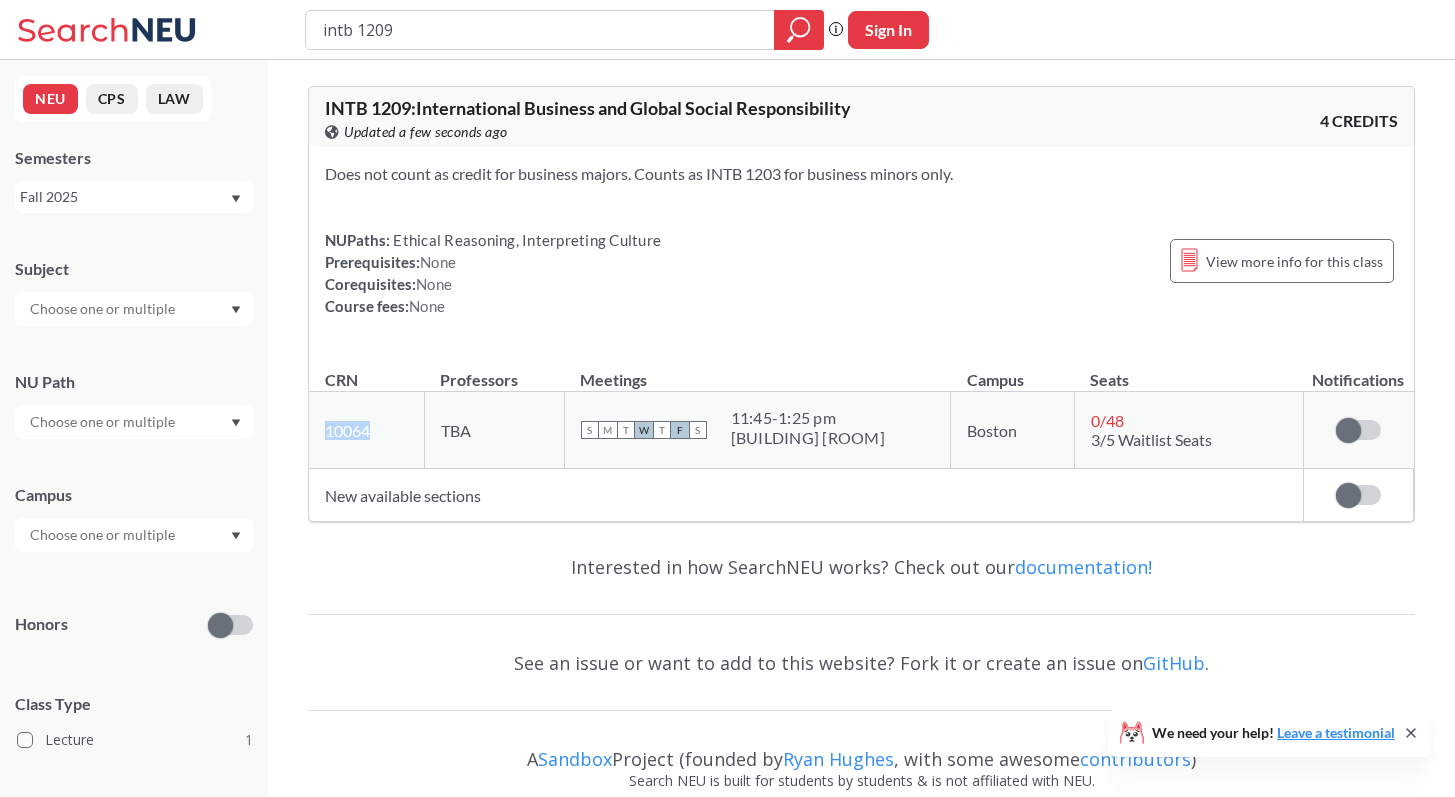 drag, startPoint x: 385, startPoint y: 432, endPoint x: 338, endPoint y: 433, distance: 47.010635 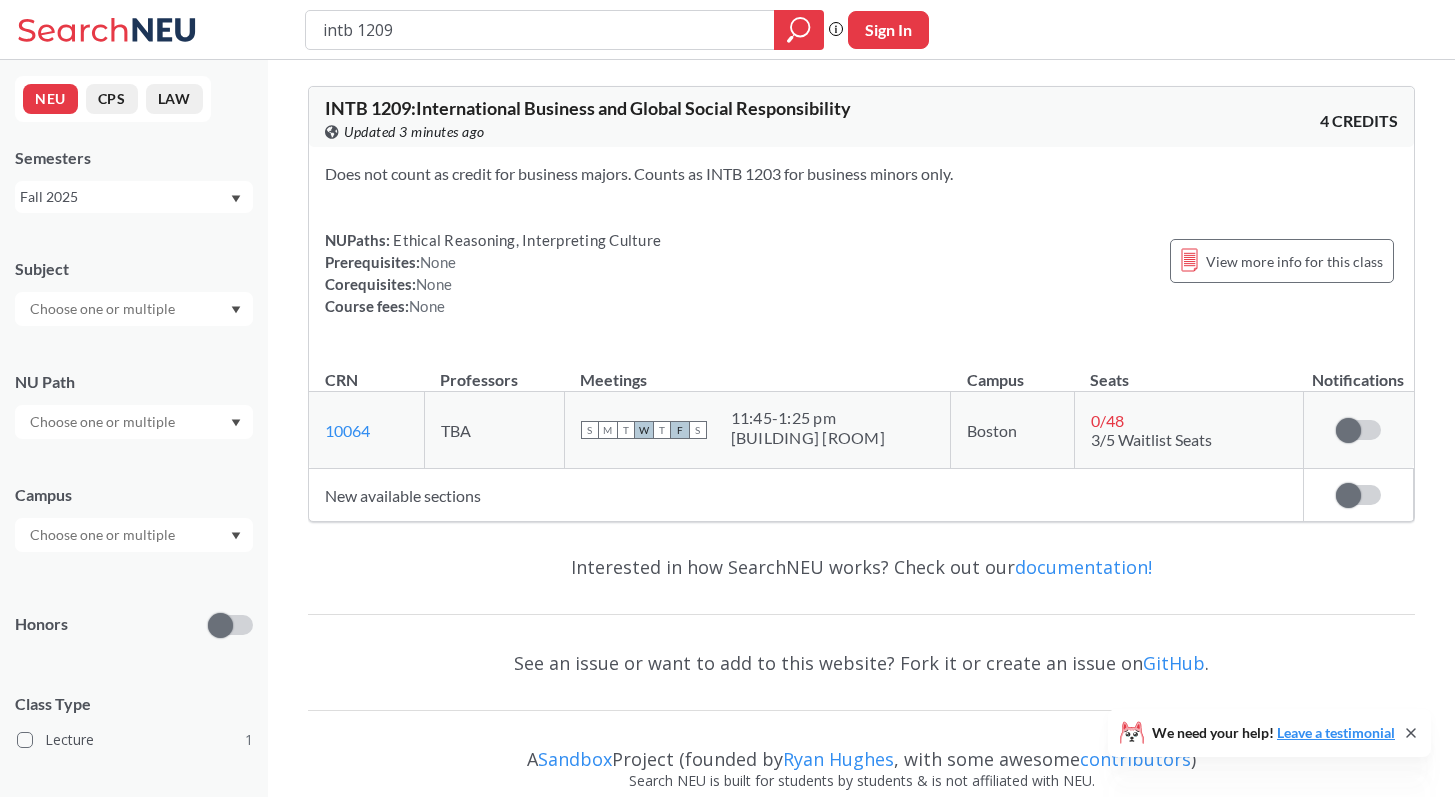 click on "NUPaths:   Ethical Reasoning, Interpreting Culture Prerequisites:  None Corequisites:  None Course fees:  None" at bounding box center [493, 273] 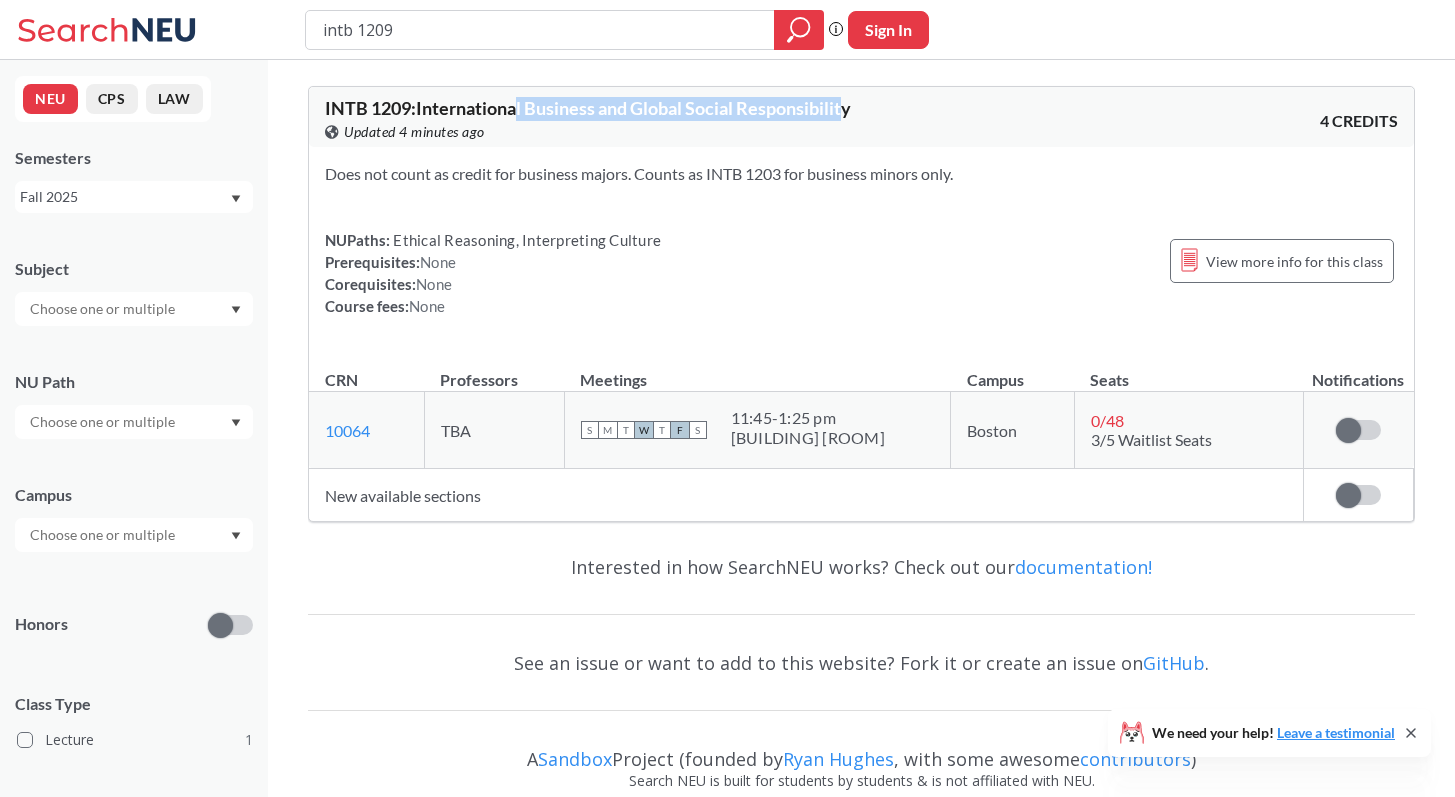 drag, startPoint x: 521, startPoint y: 110, endPoint x: 859, endPoint y: 111, distance: 338.00146 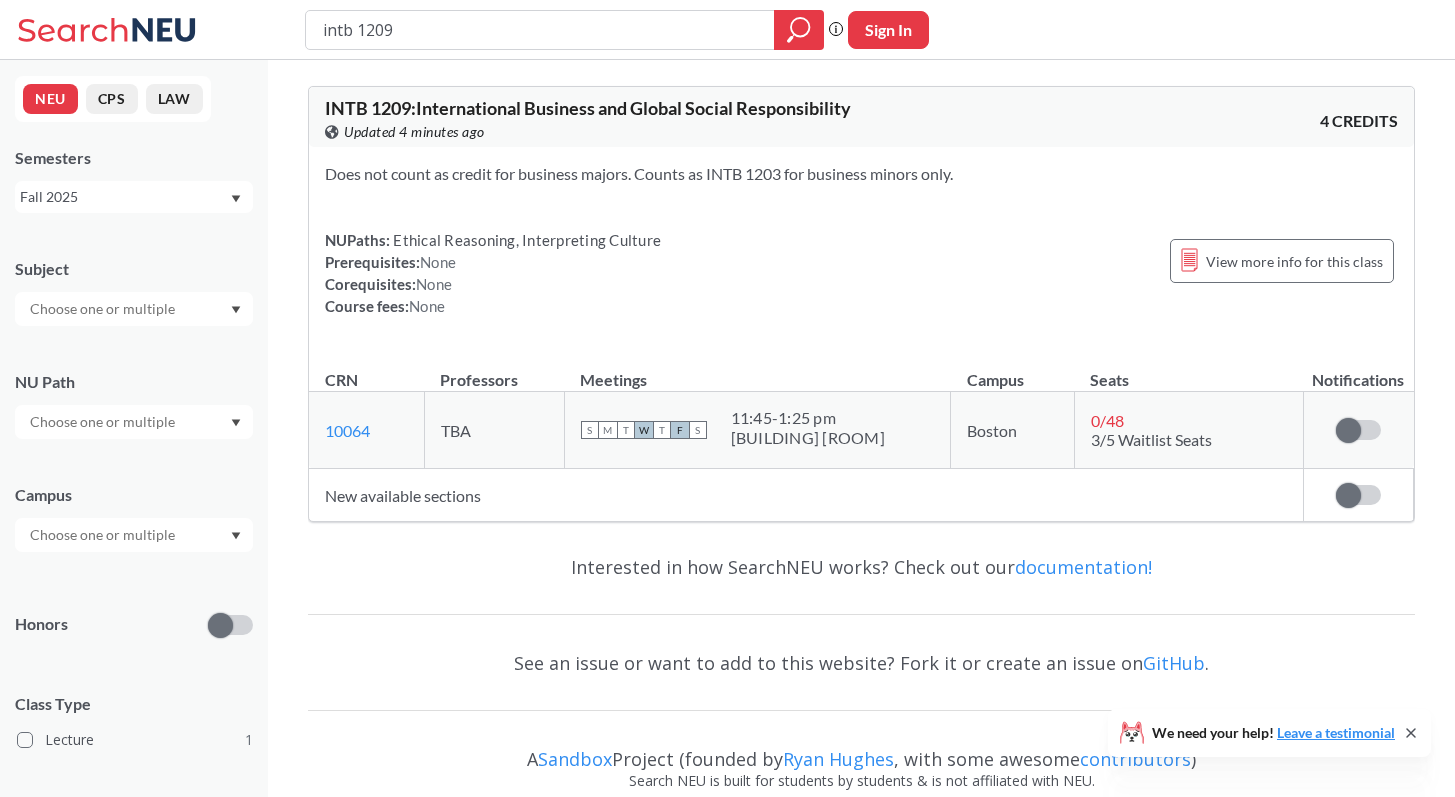 click on "INTB   1209 :  International Business and Global Social Responsibility View this course on Banner. Updated 4 minutes ago 4 CREDITS" at bounding box center (861, 117) 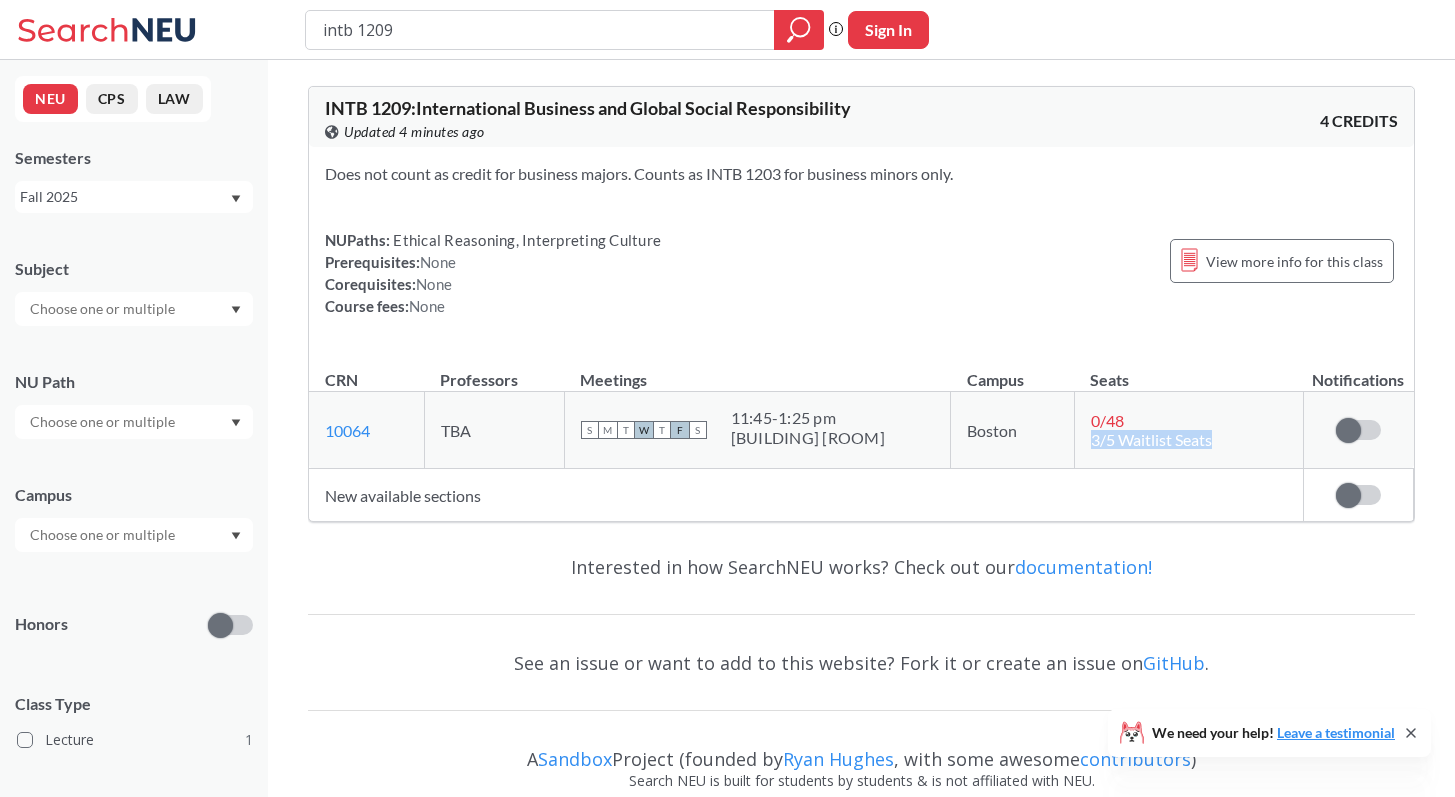 drag, startPoint x: 1212, startPoint y: 435, endPoint x: 1082, endPoint y: 433, distance: 130.01538 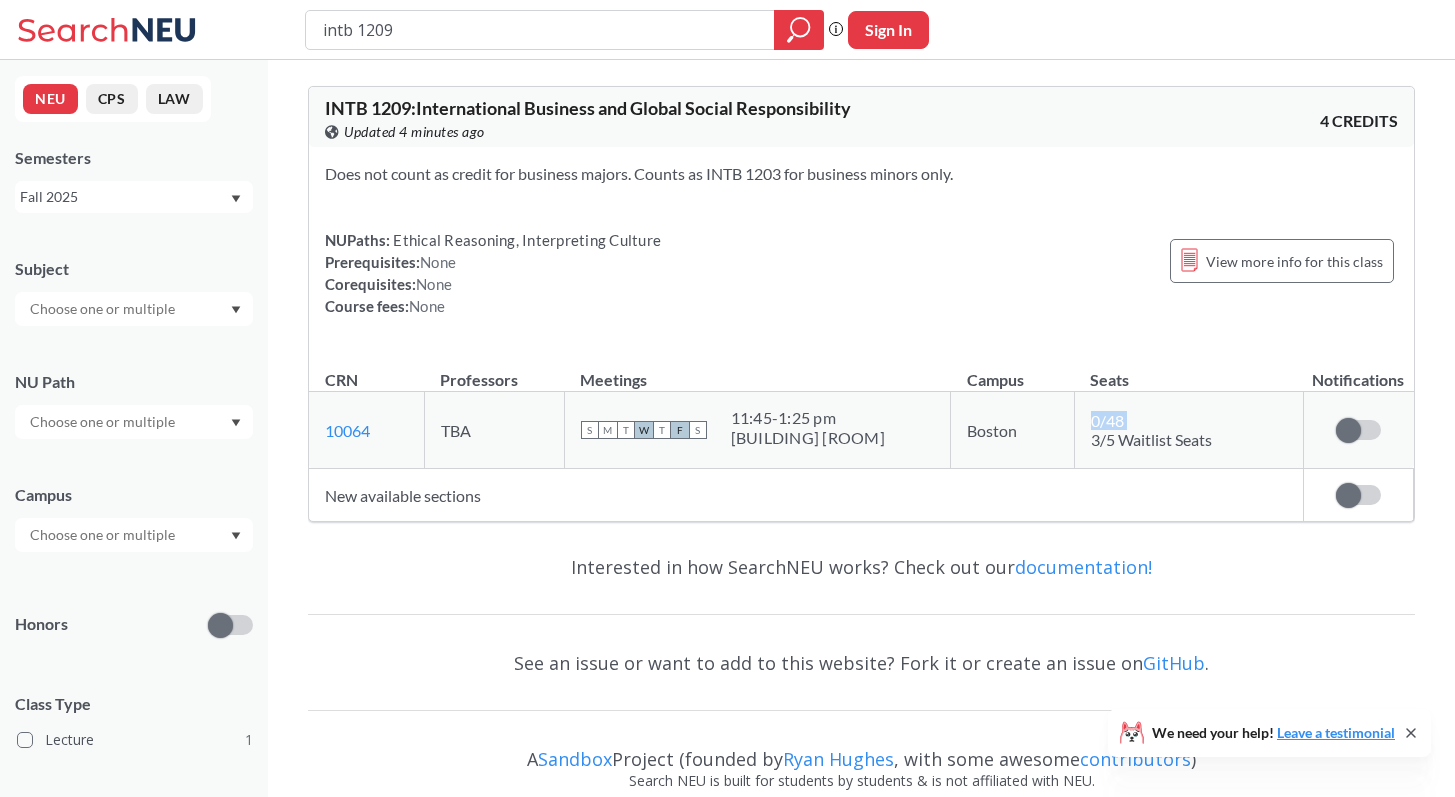 drag, startPoint x: 1082, startPoint y: 433, endPoint x: 1205, endPoint y: 402, distance: 126.84637 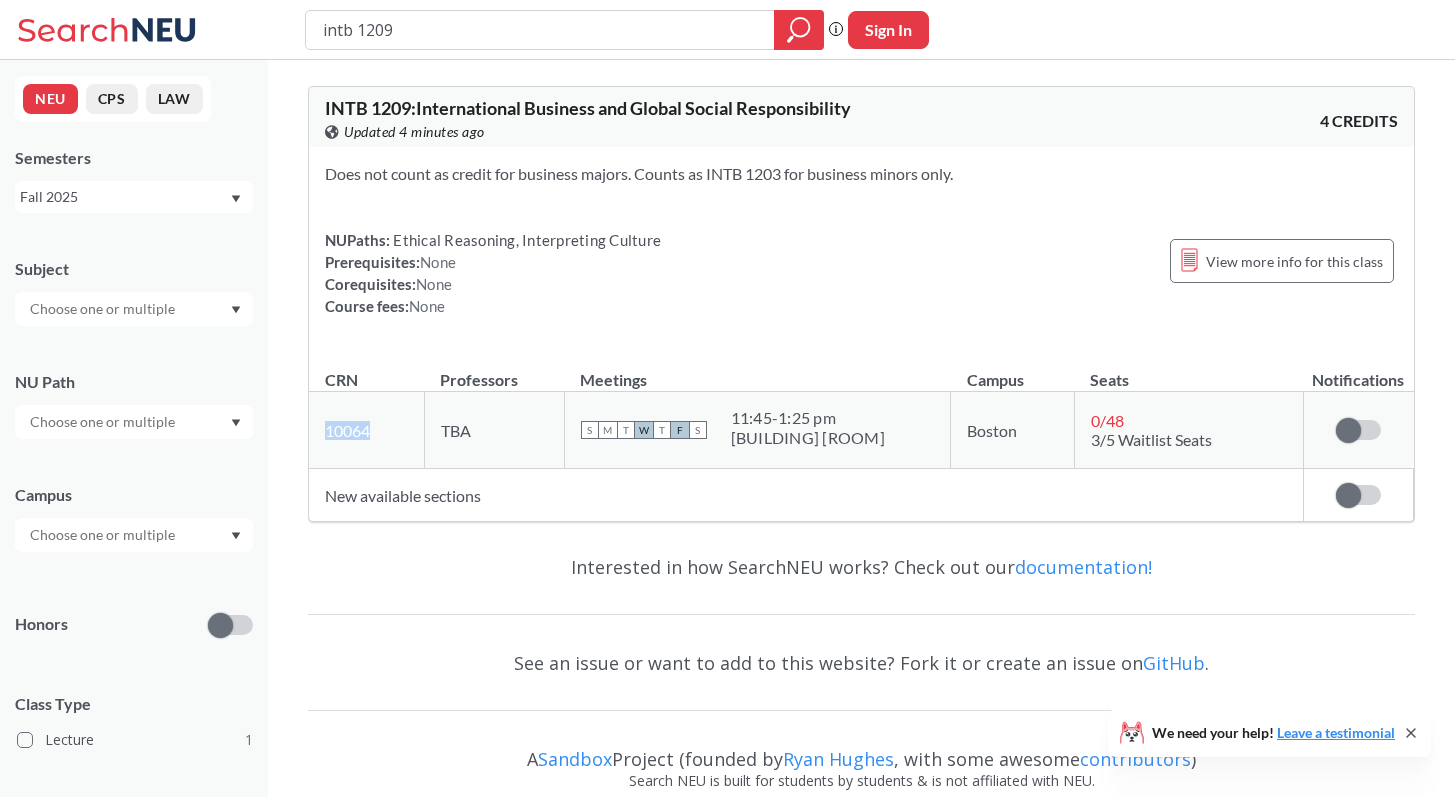 drag, startPoint x: 343, startPoint y: 429, endPoint x: 318, endPoint y: 435, distance: 25.70992 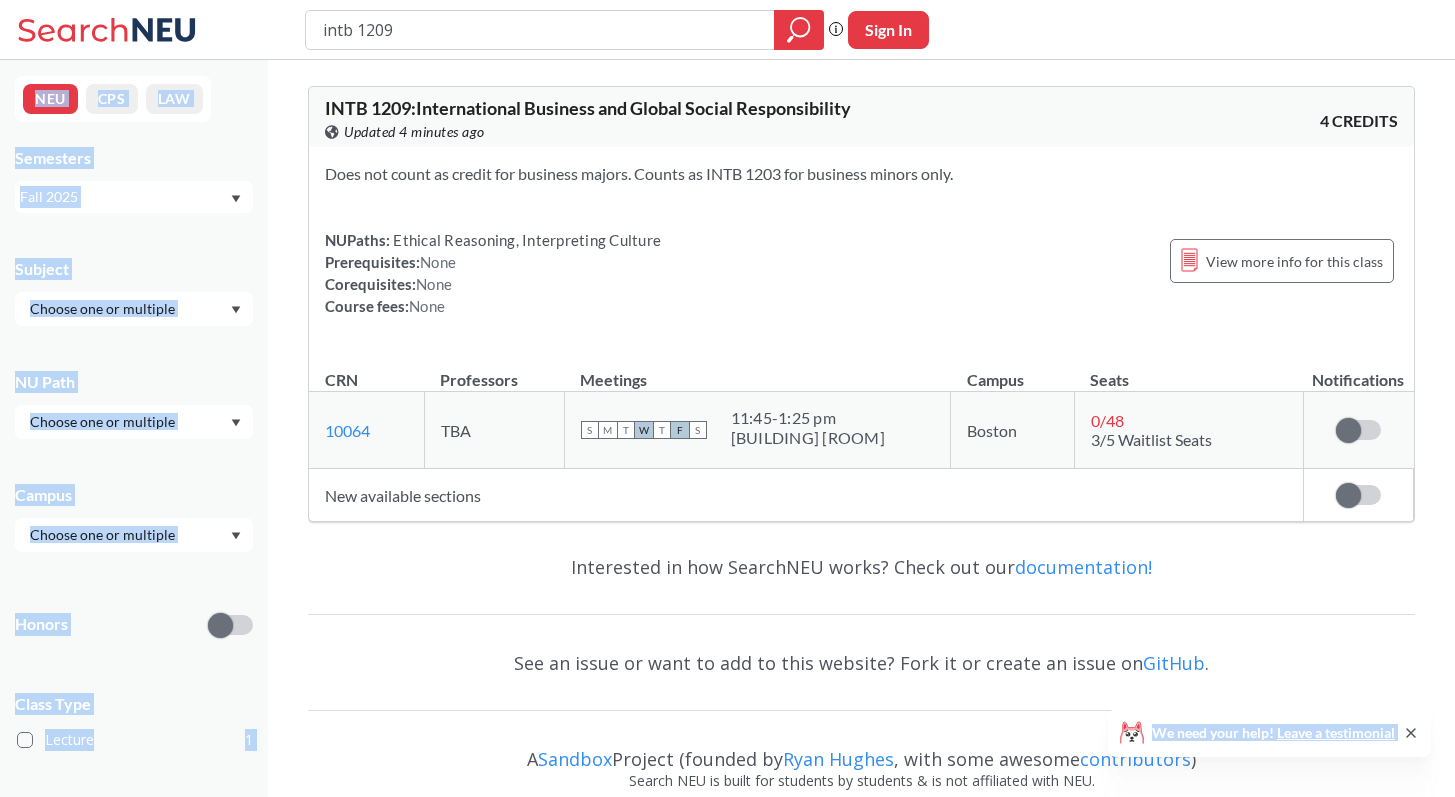 drag, startPoint x: 1006, startPoint y: 42, endPoint x: 698, endPoint y: -20, distance: 314.17828 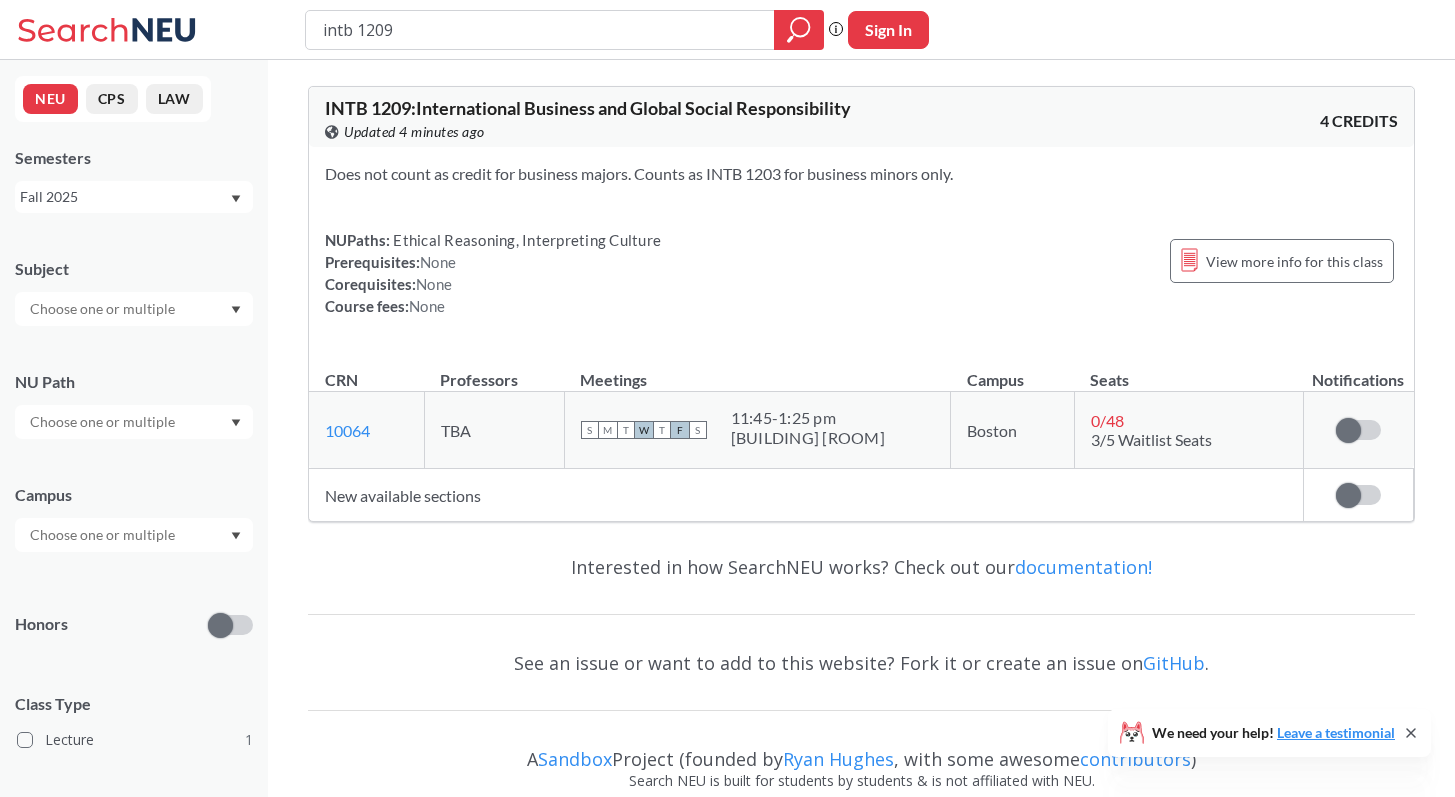 click on "intb 1209" at bounding box center [564, 30] 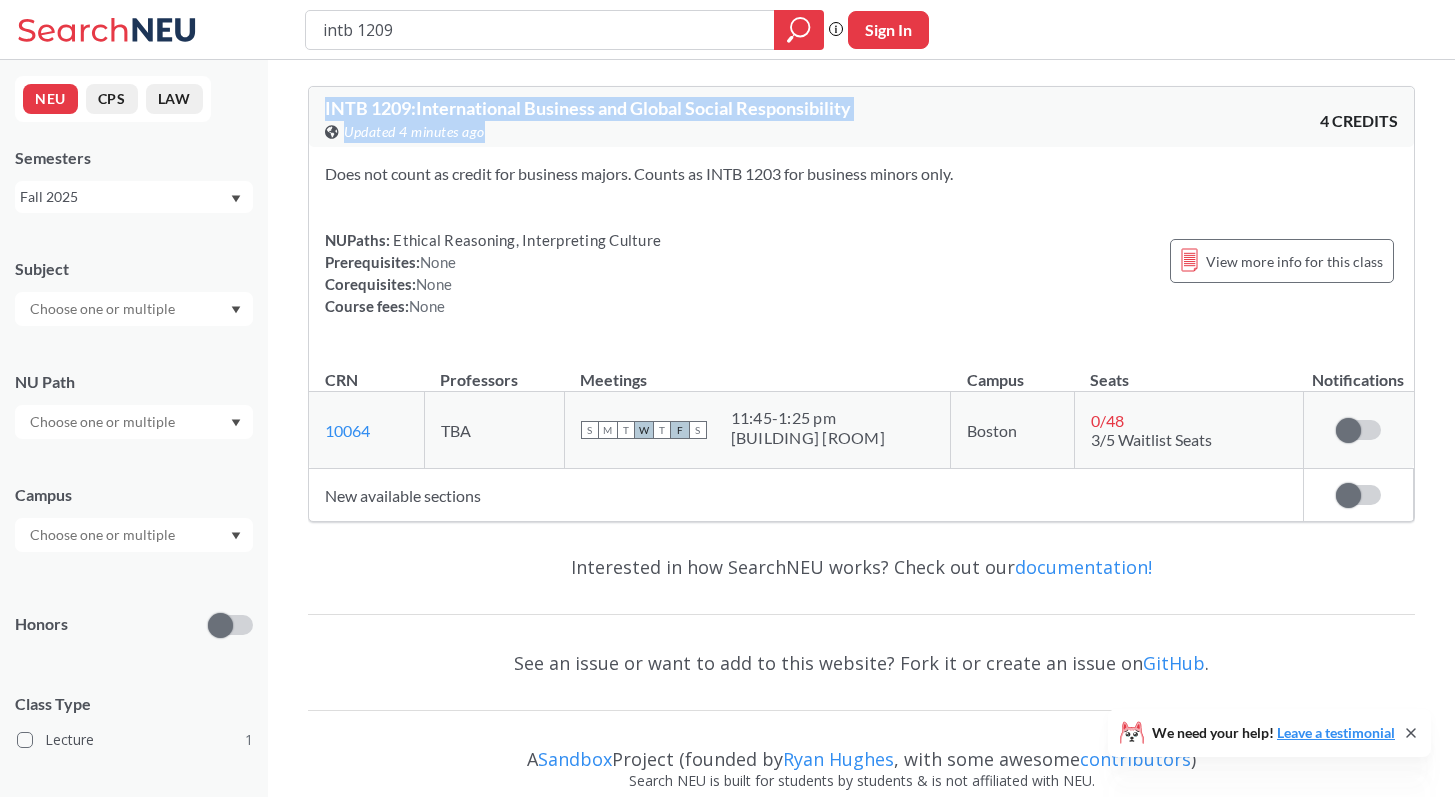 drag, startPoint x: 860, startPoint y: 123, endPoint x: 281, endPoint y: 118, distance: 579.0216 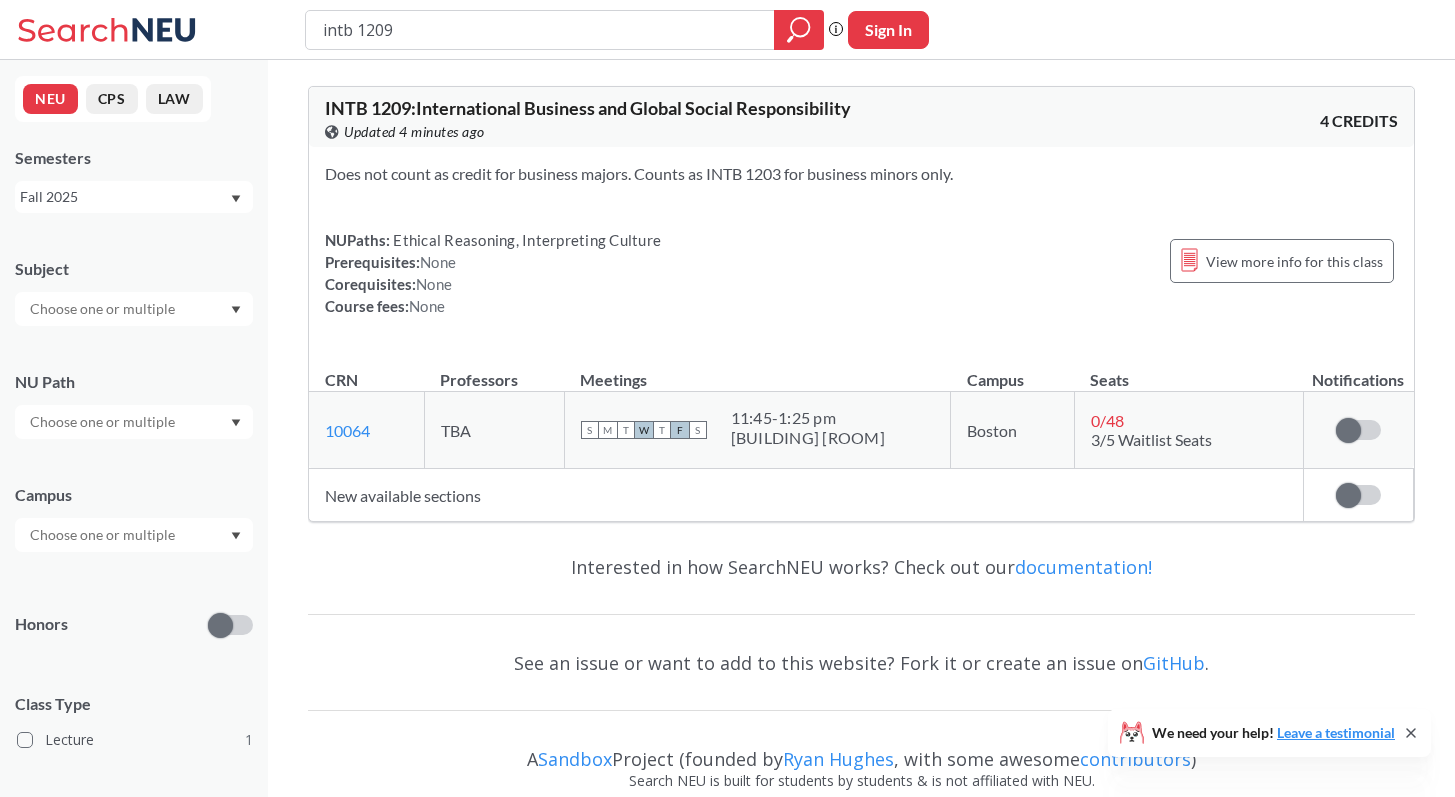 drag, startPoint x: 649, startPoint y: 98, endPoint x: 639, endPoint y: 105, distance: 12.206555 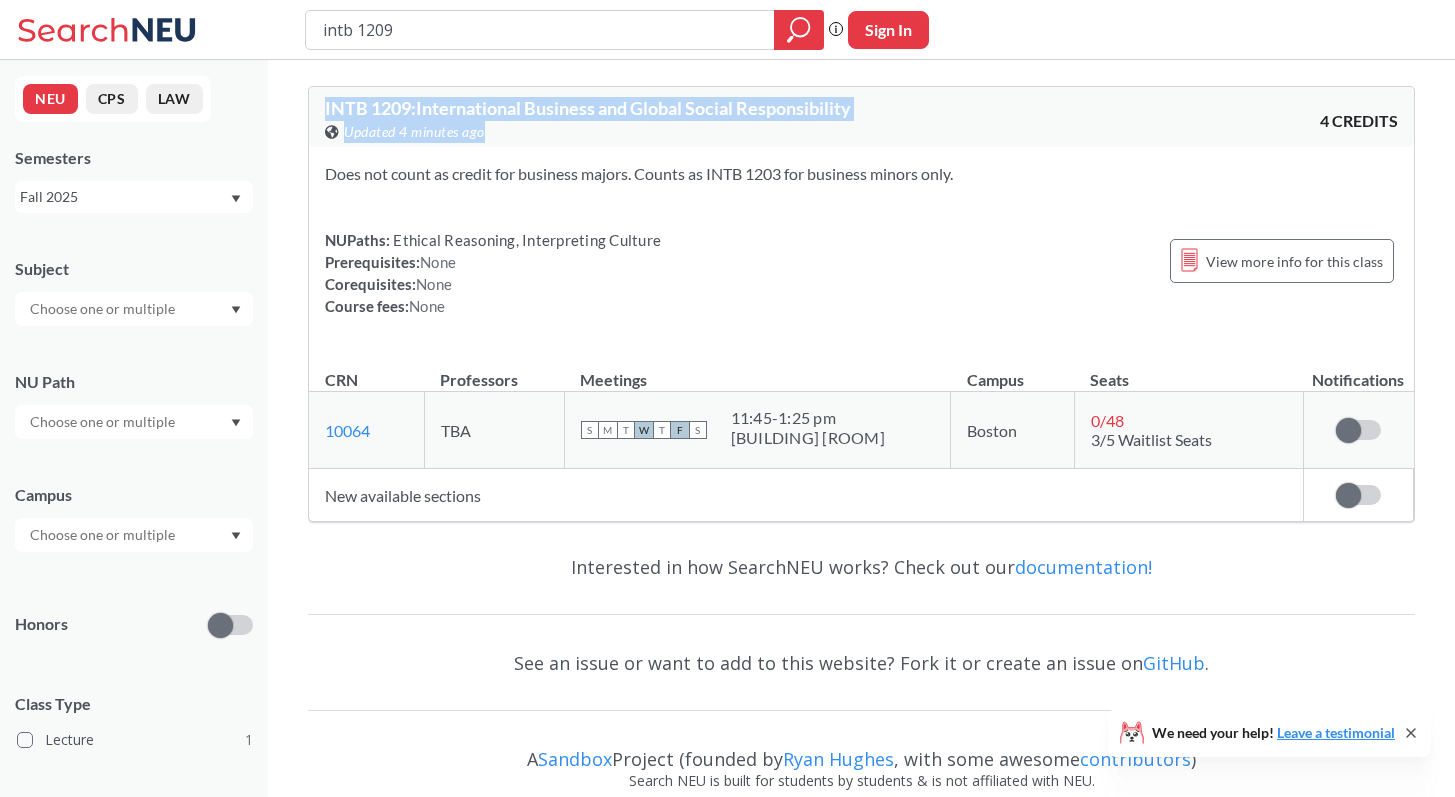 drag, startPoint x: 516, startPoint y: 134, endPoint x: 301, endPoint y: 109, distance: 216.44861 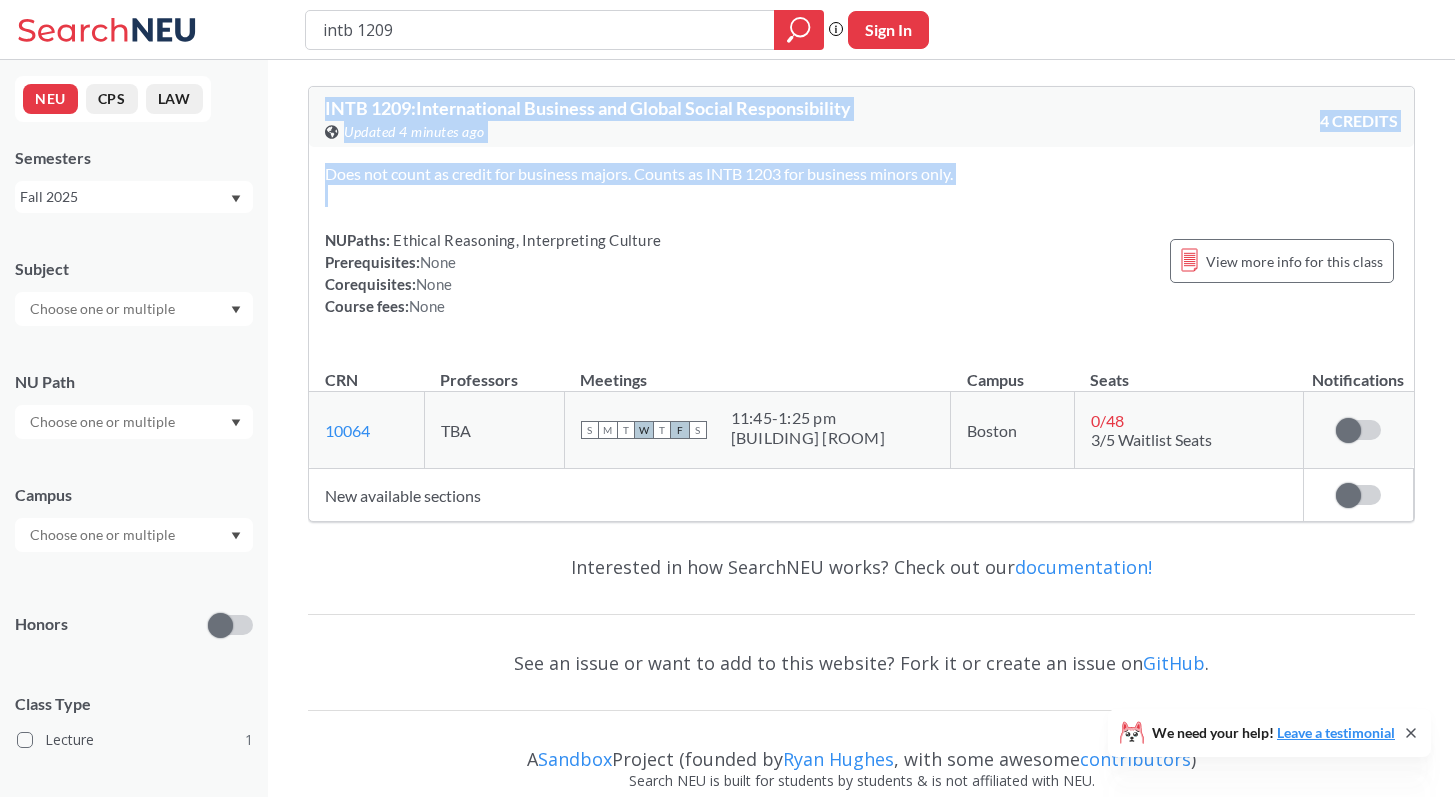drag, startPoint x: 310, startPoint y: 103, endPoint x: 934, endPoint y: 203, distance: 631.96204 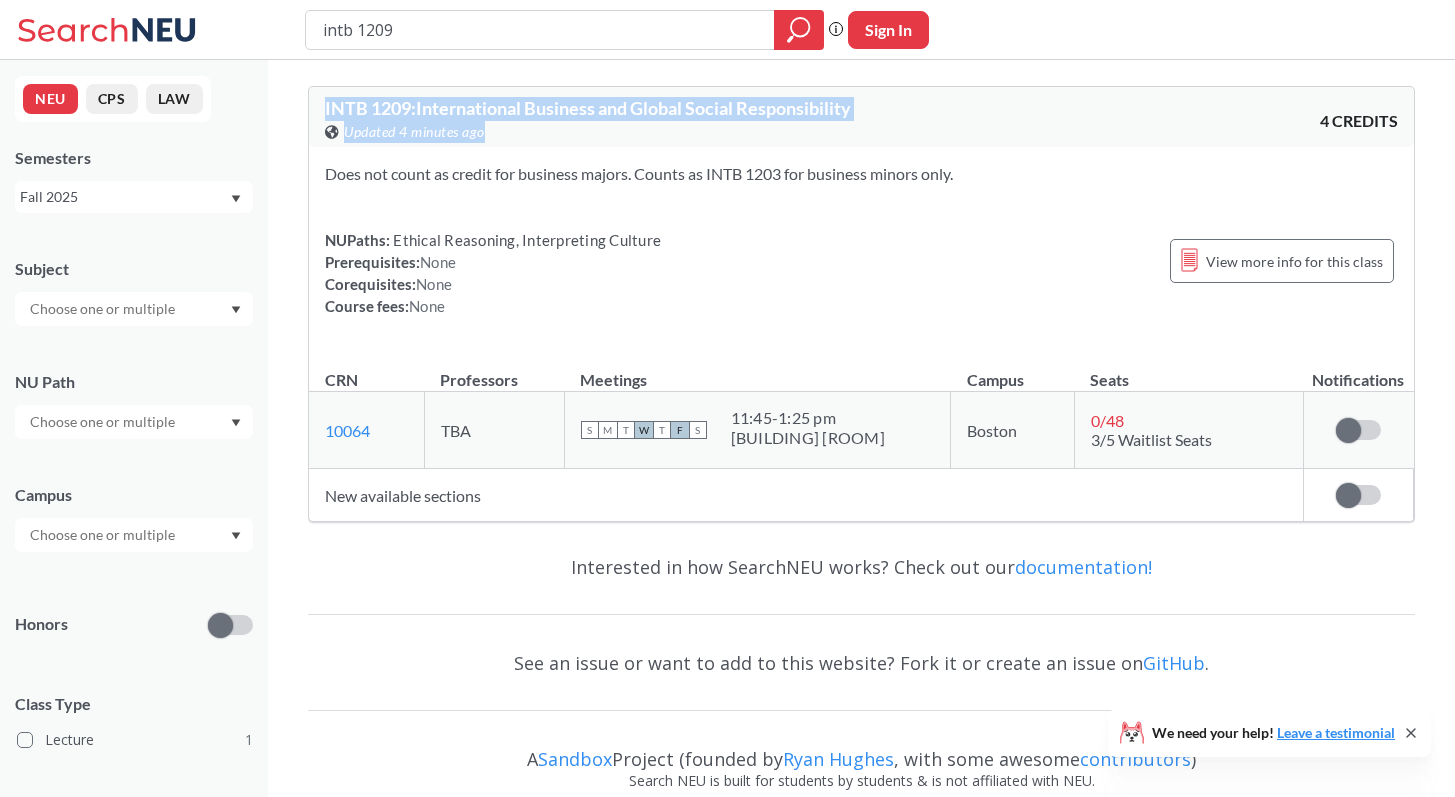 drag, startPoint x: 499, startPoint y: 130, endPoint x: 316, endPoint y: 103, distance: 184.98108 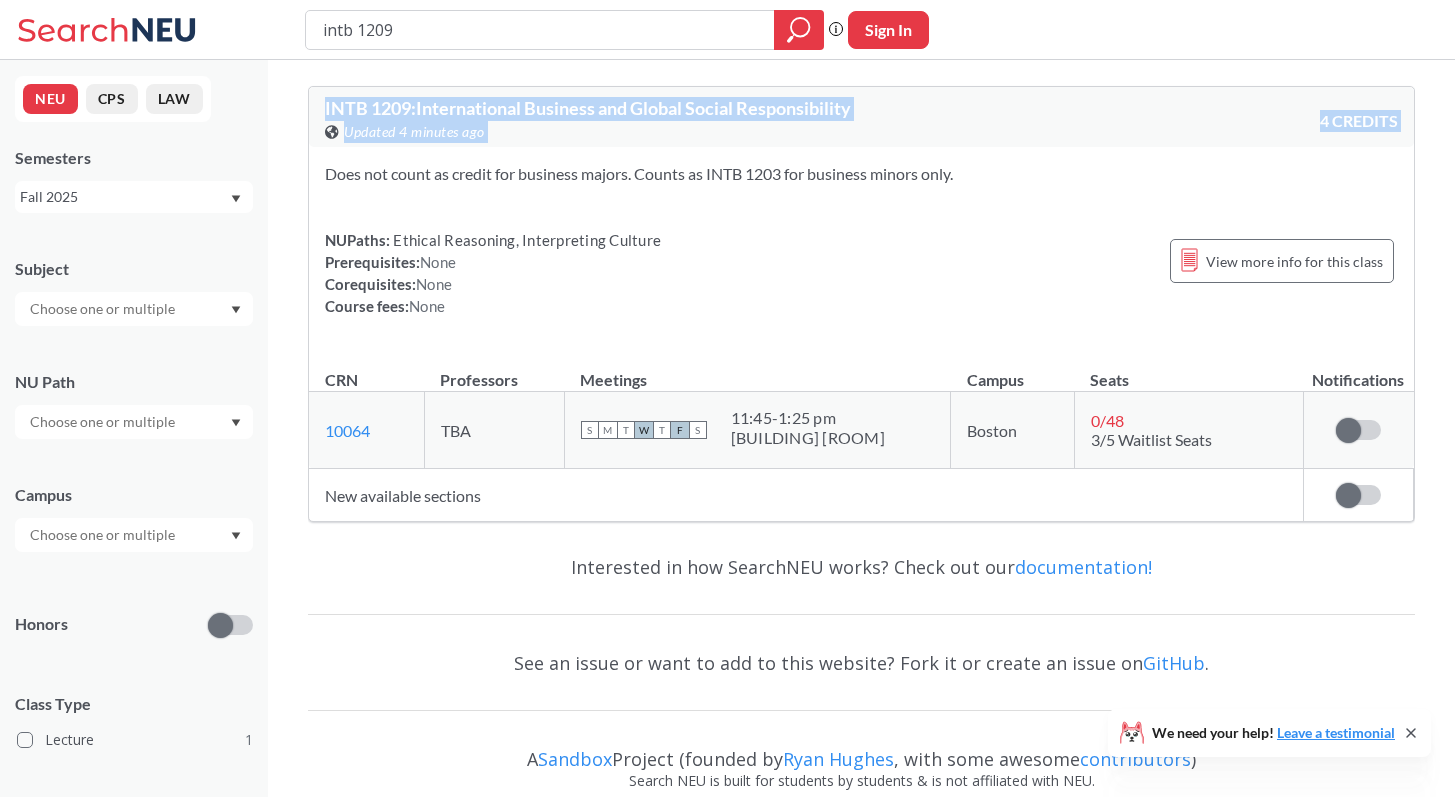 drag, startPoint x: 358, startPoint y: 113, endPoint x: 613, endPoint y: 149, distance: 257.52863 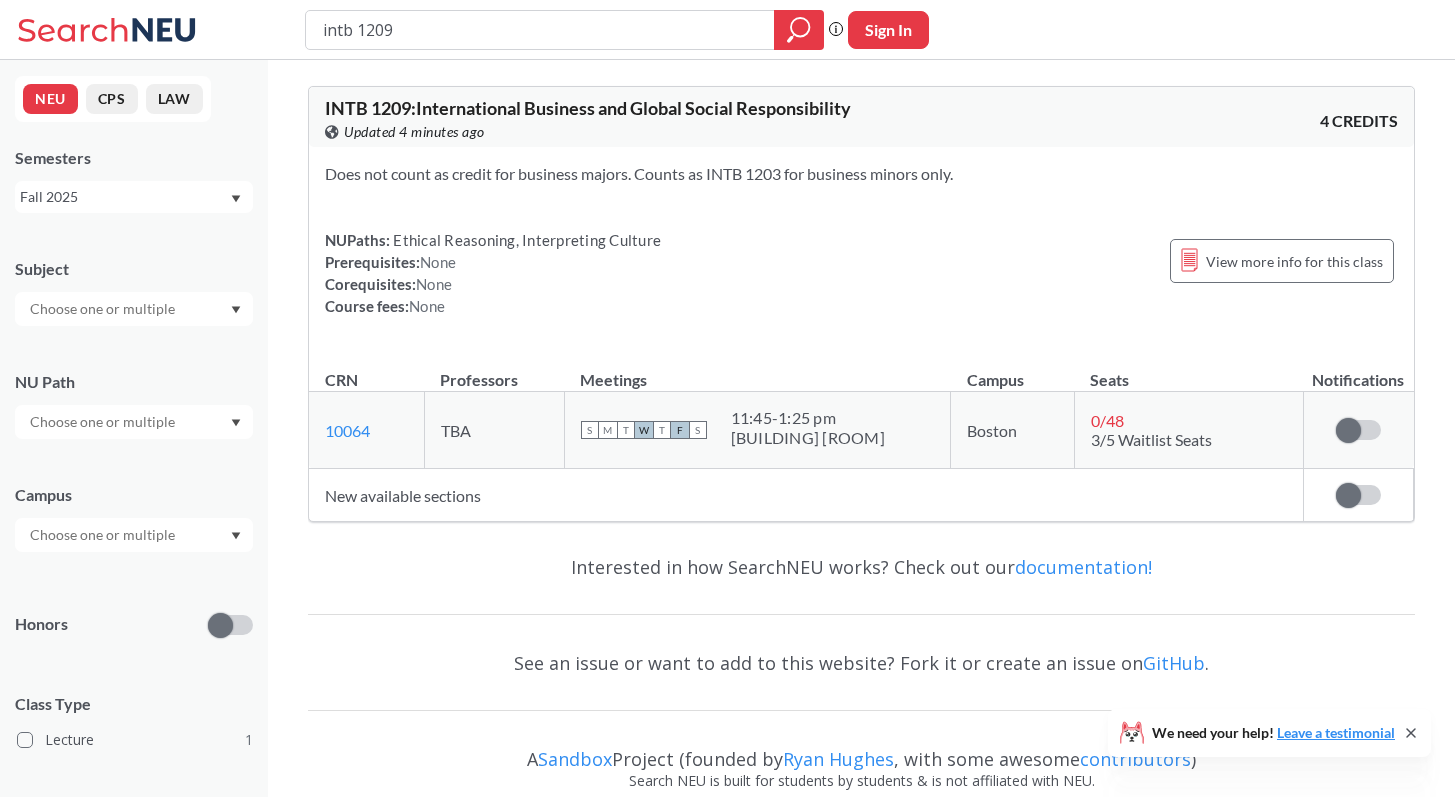 drag, startPoint x: 580, startPoint y: 142, endPoint x: 445, endPoint y: 127, distance: 135.83078 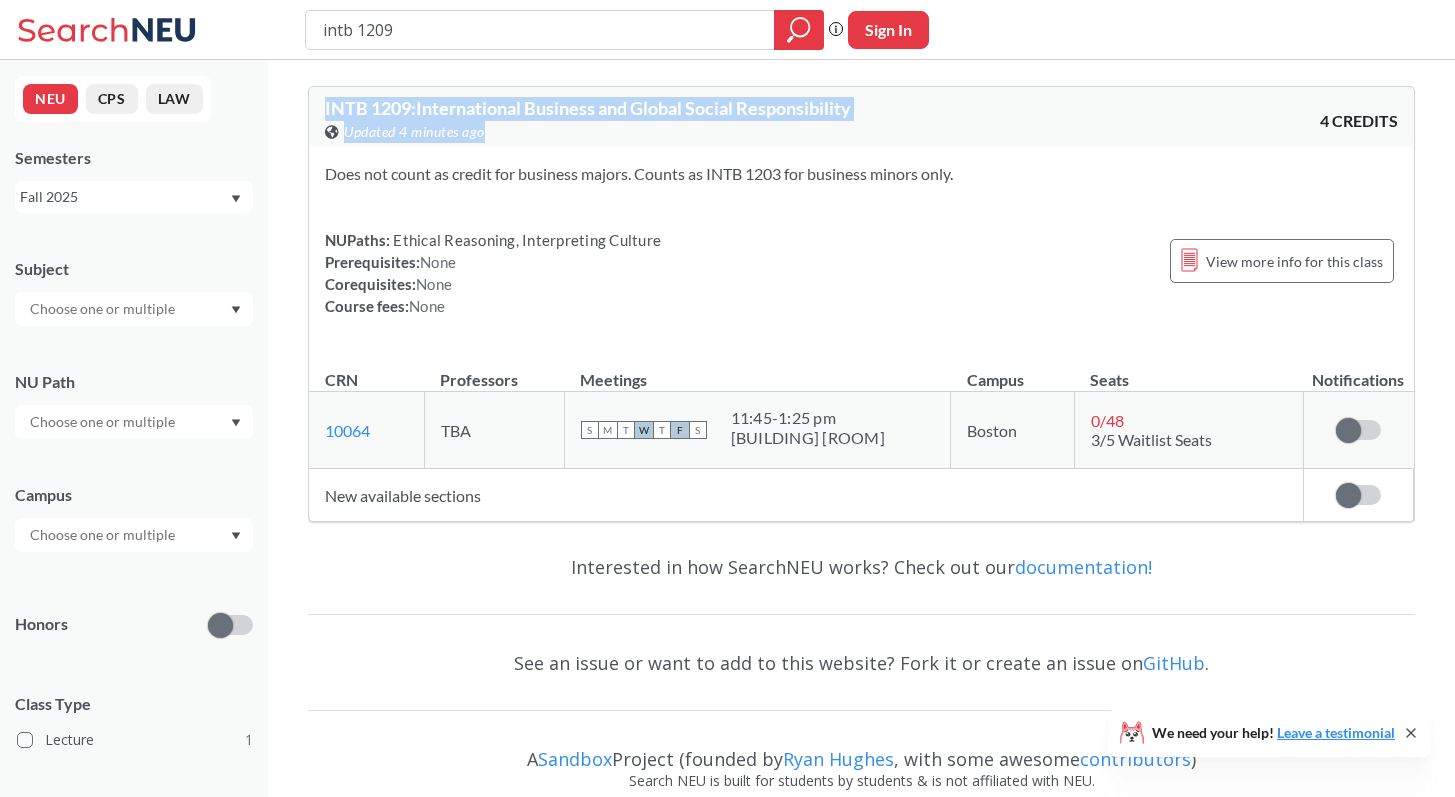 drag, startPoint x: 323, startPoint y: 107, endPoint x: 568, endPoint y: 141, distance: 247.34793 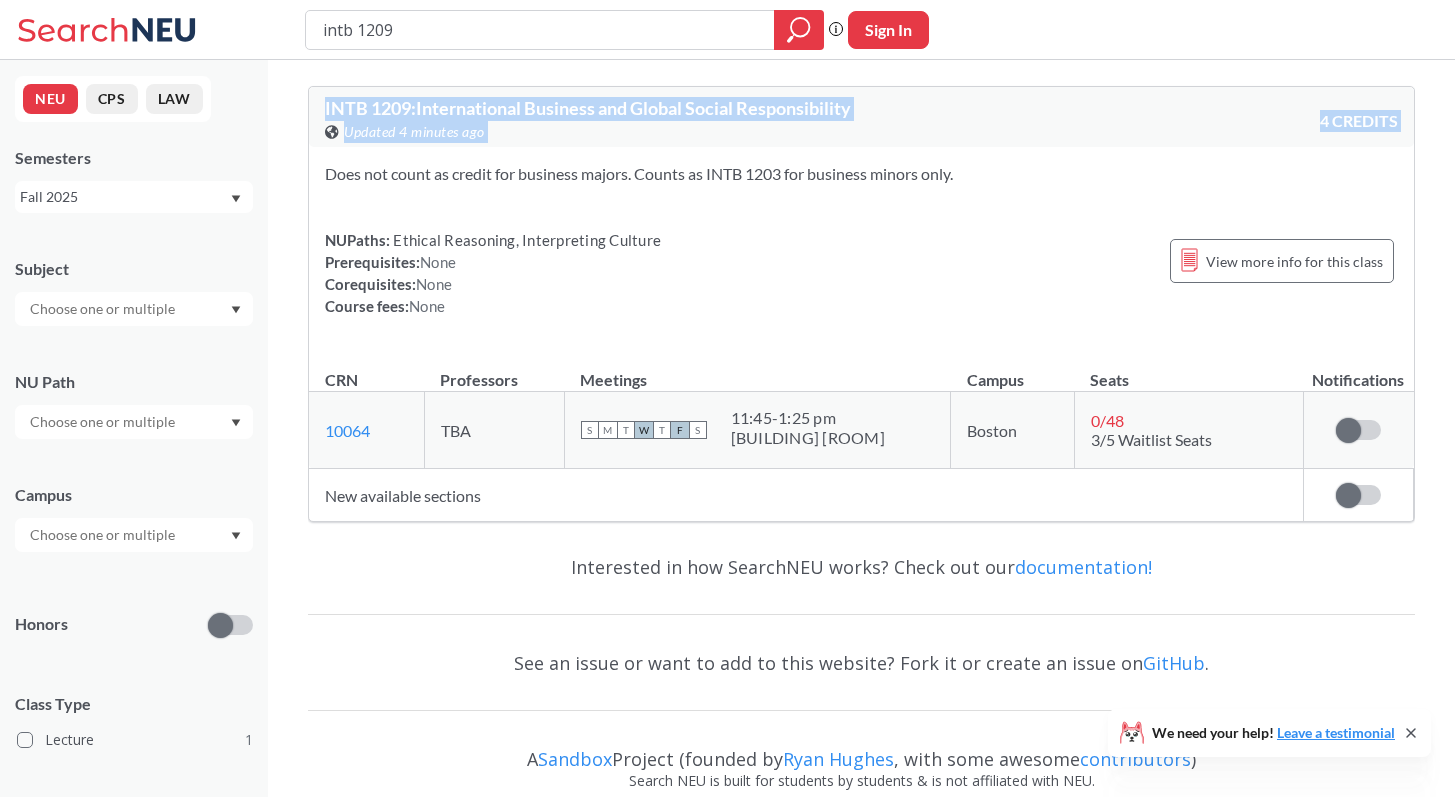 drag, startPoint x: 317, startPoint y: 107, endPoint x: 551, endPoint y: 149, distance: 237.73935 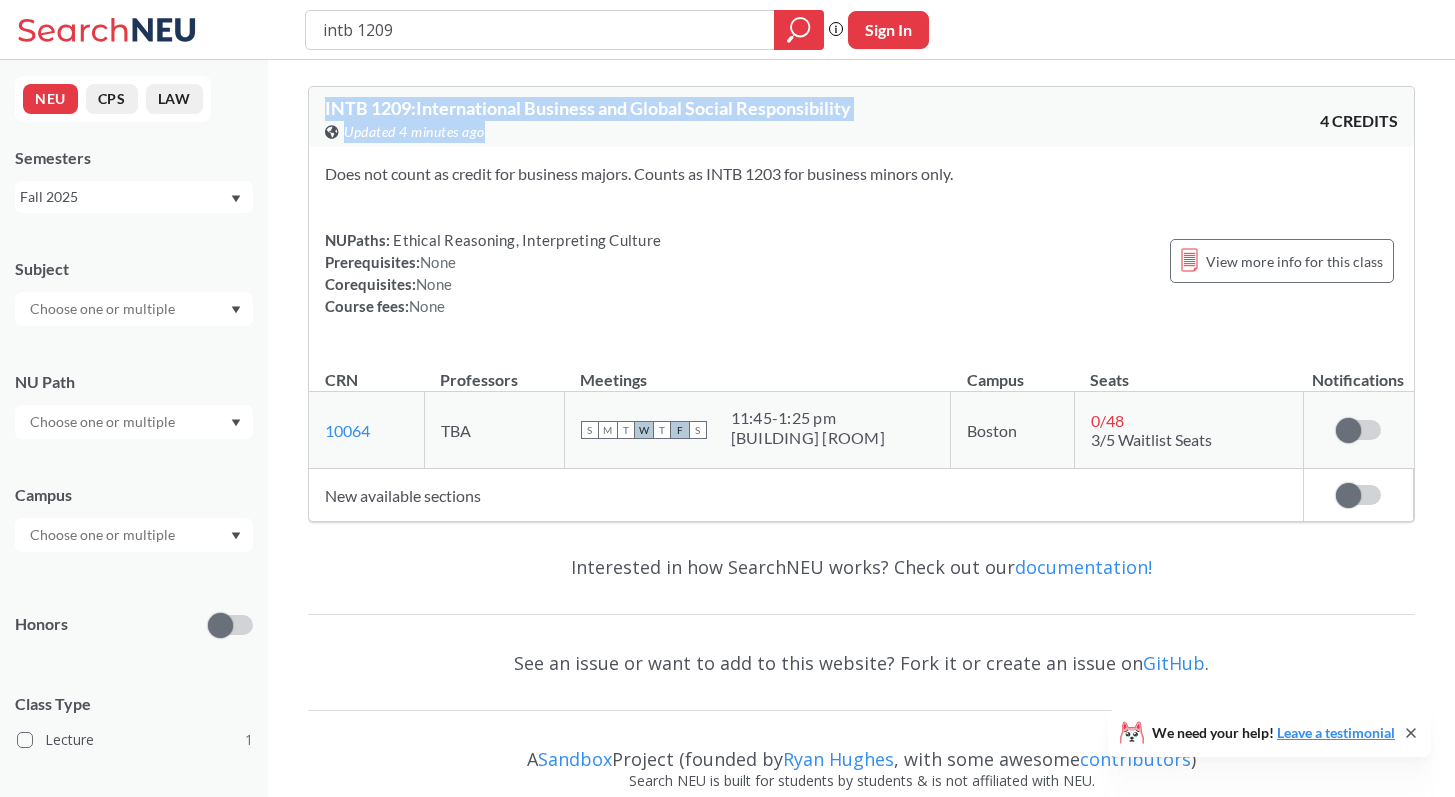 drag, startPoint x: 319, startPoint y: 107, endPoint x: 503, endPoint y: 127, distance: 185.08377 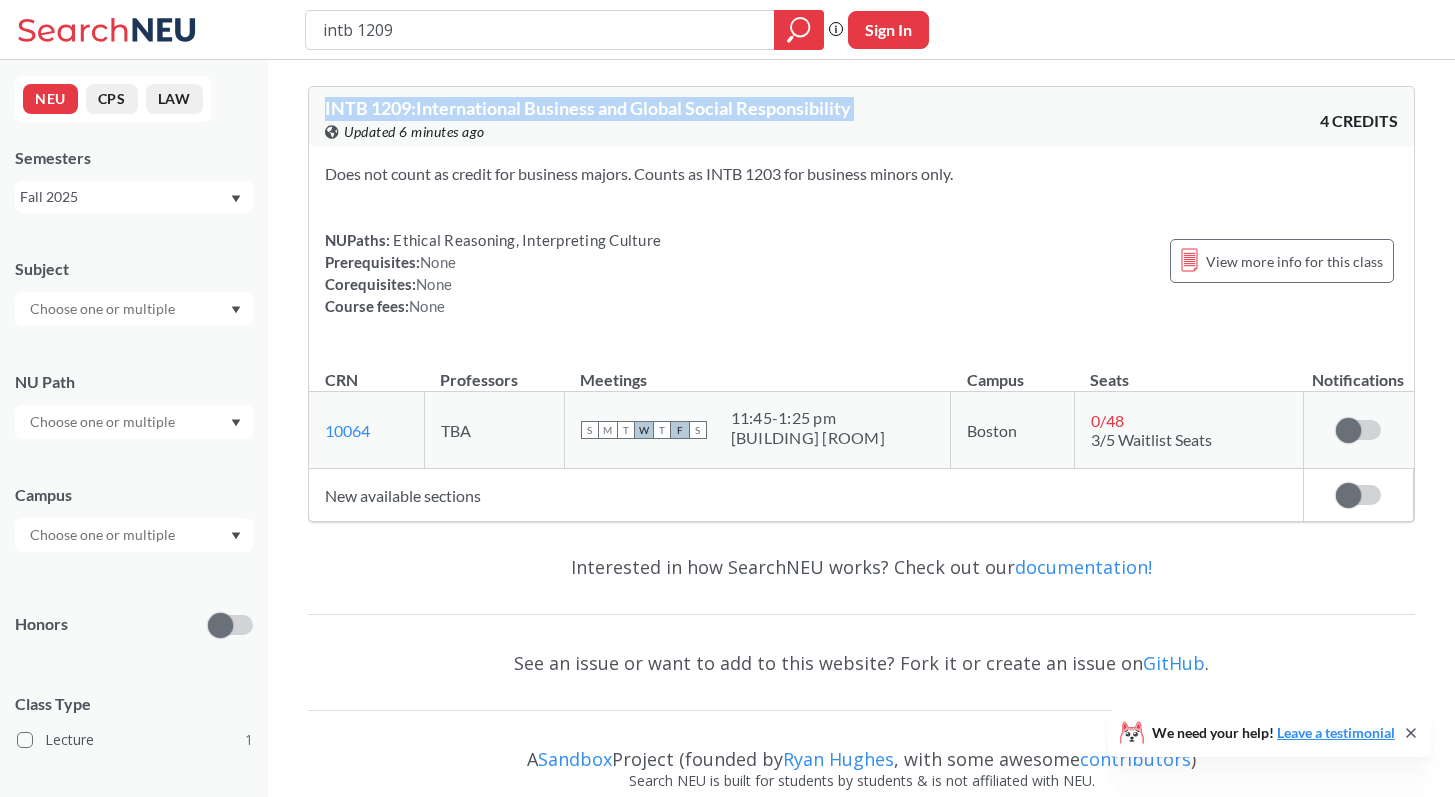 click on "INTB   1209 :  International Business and Global Social Responsibility View this course on Banner. Updated 6 minutes ago 4 CREDITS" at bounding box center (861, 117) 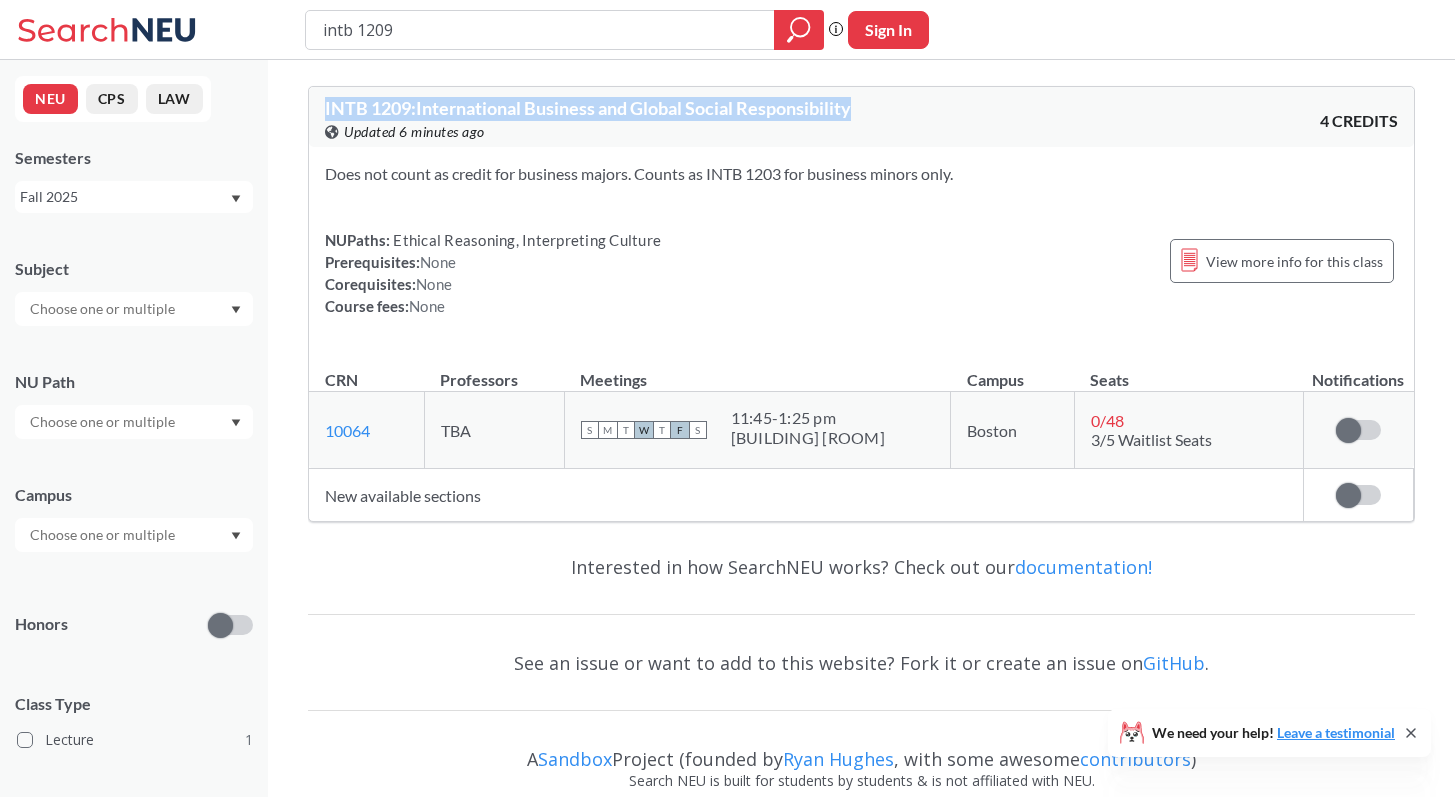 drag, startPoint x: 857, startPoint y: 110, endPoint x: 304, endPoint y: 106, distance: 553.01447 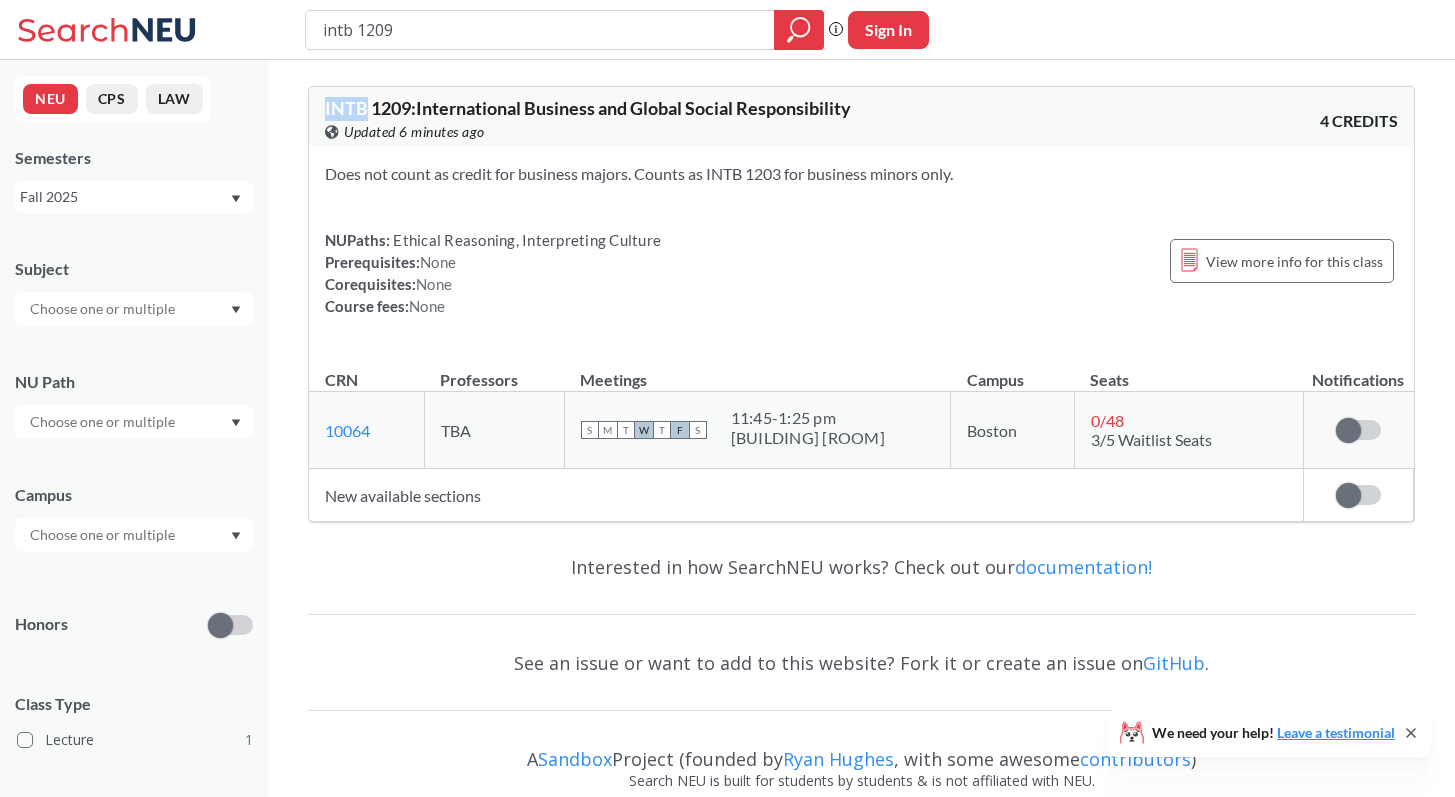 drag, startPoint x: 357, startPoint y: 109, endPoint x: 371, endPoint y: 108, distance: 14.035668 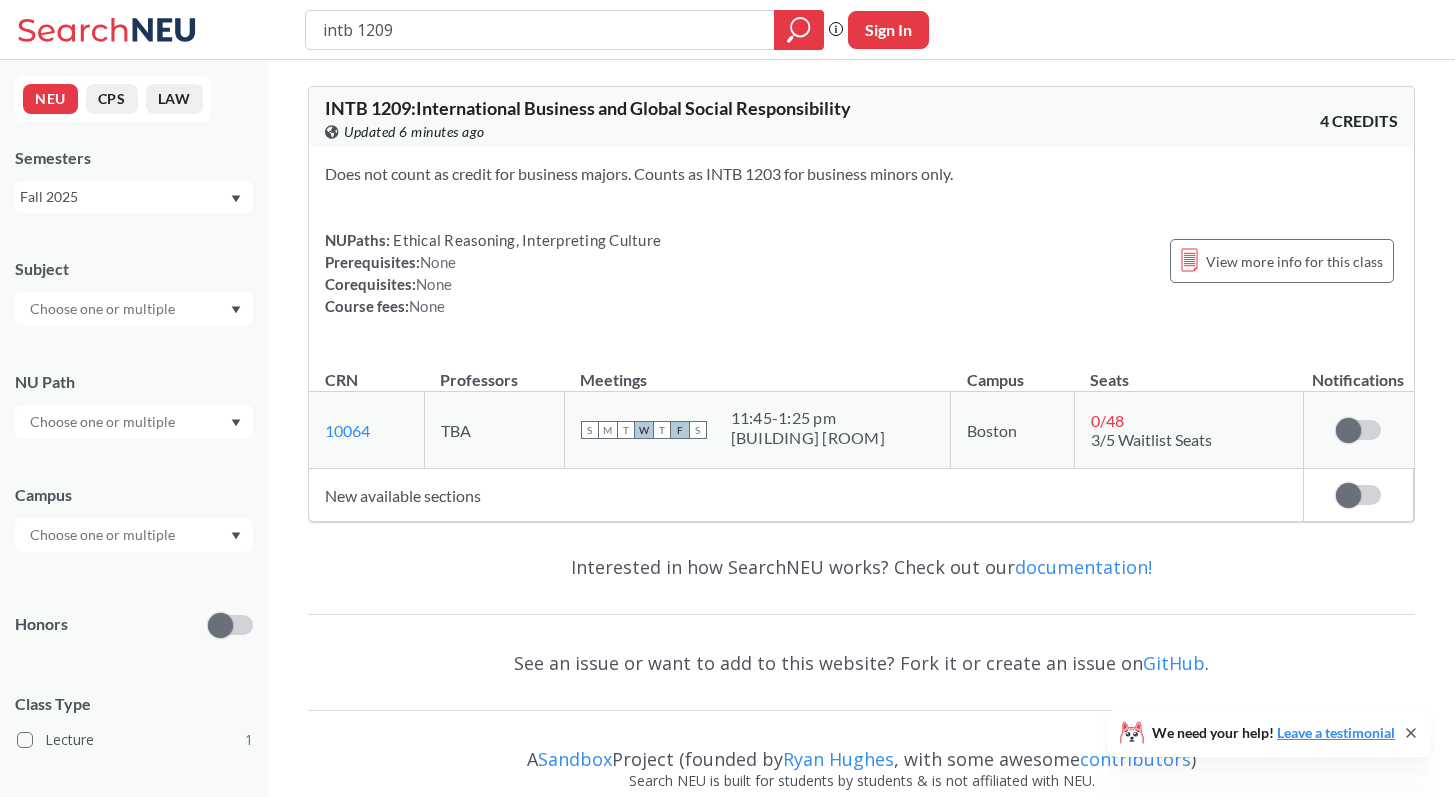 click on "INTB   1209 :  International Business and Global Social Responsibility" at bounding box center (588, 108) 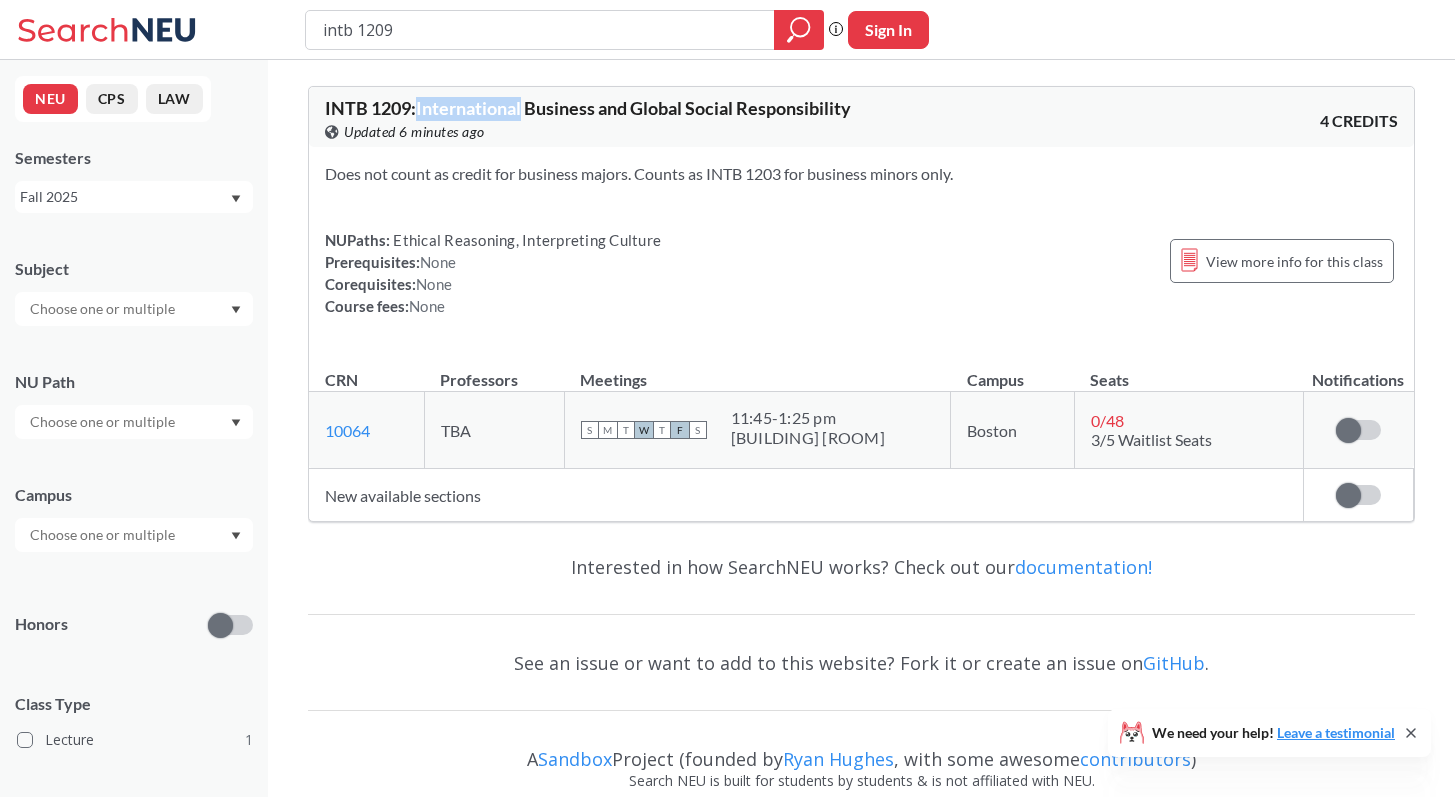 click on "INTB   1209 :  International Business and Global Social Responsibility" at bounding box center [588, 108] 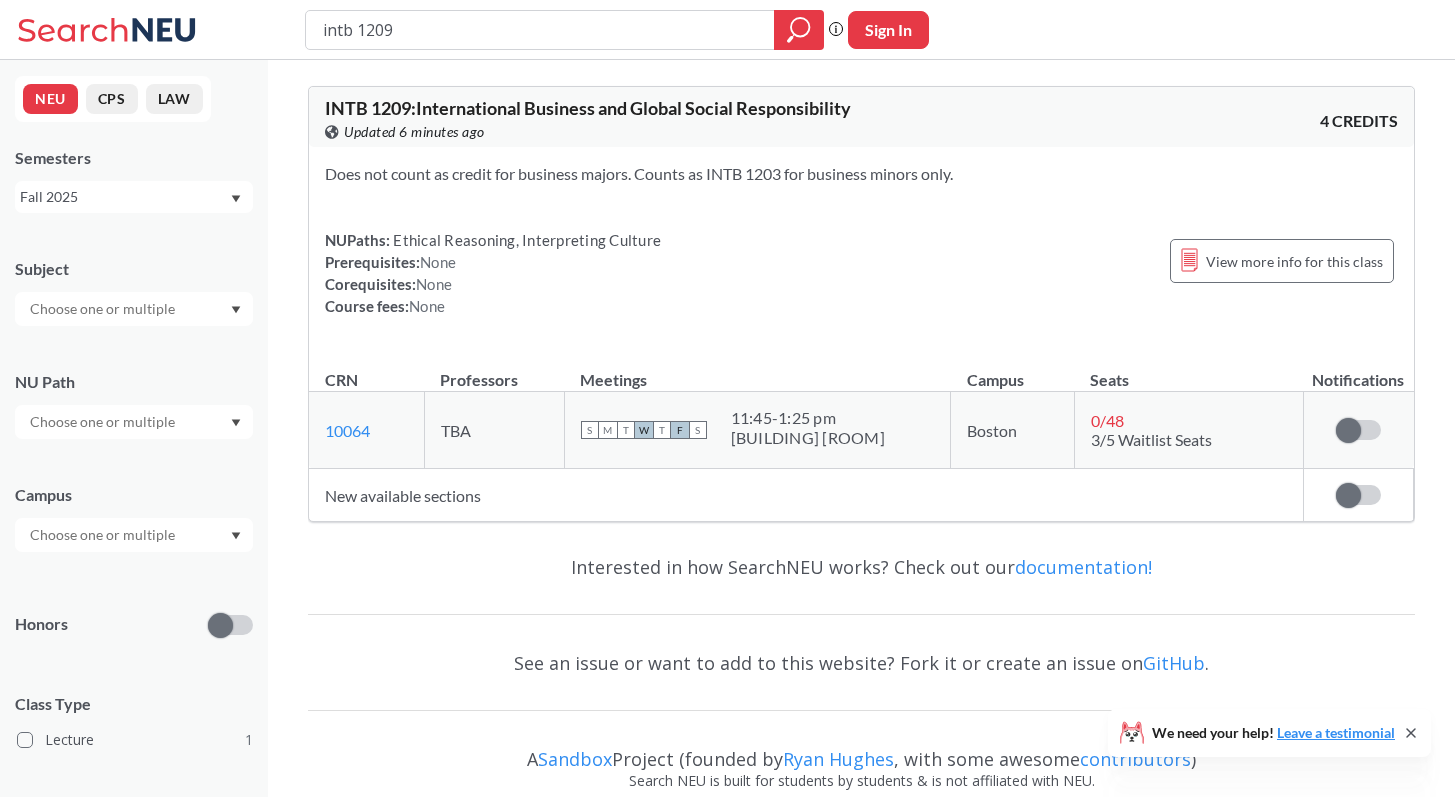 click on "INTB   1209 :  International Business and Global Social Responsibility" at bounding box center [588, 108] 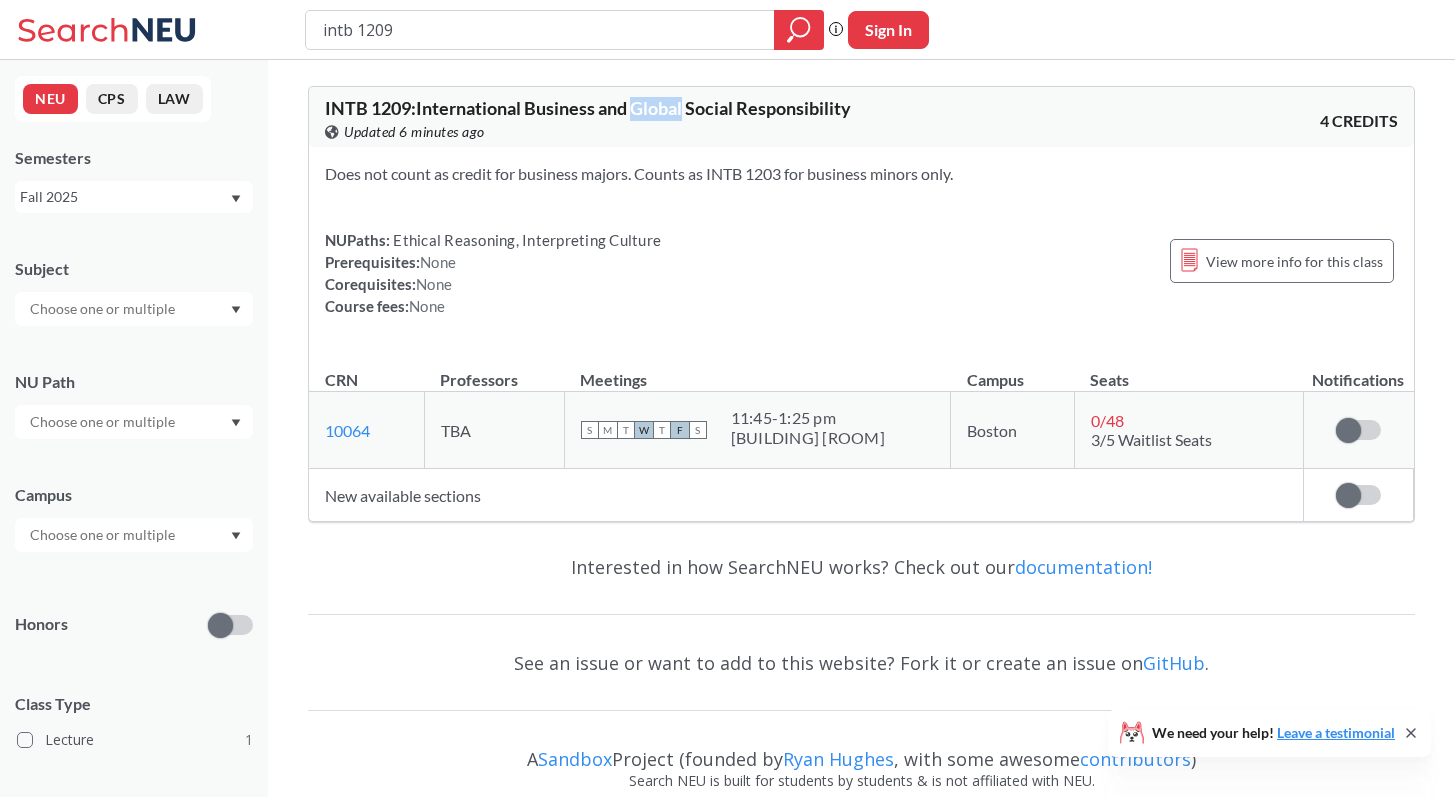 click on "INTB   1209 :  International Business and Global Social Responsibility" at bounding box center (588, 108) 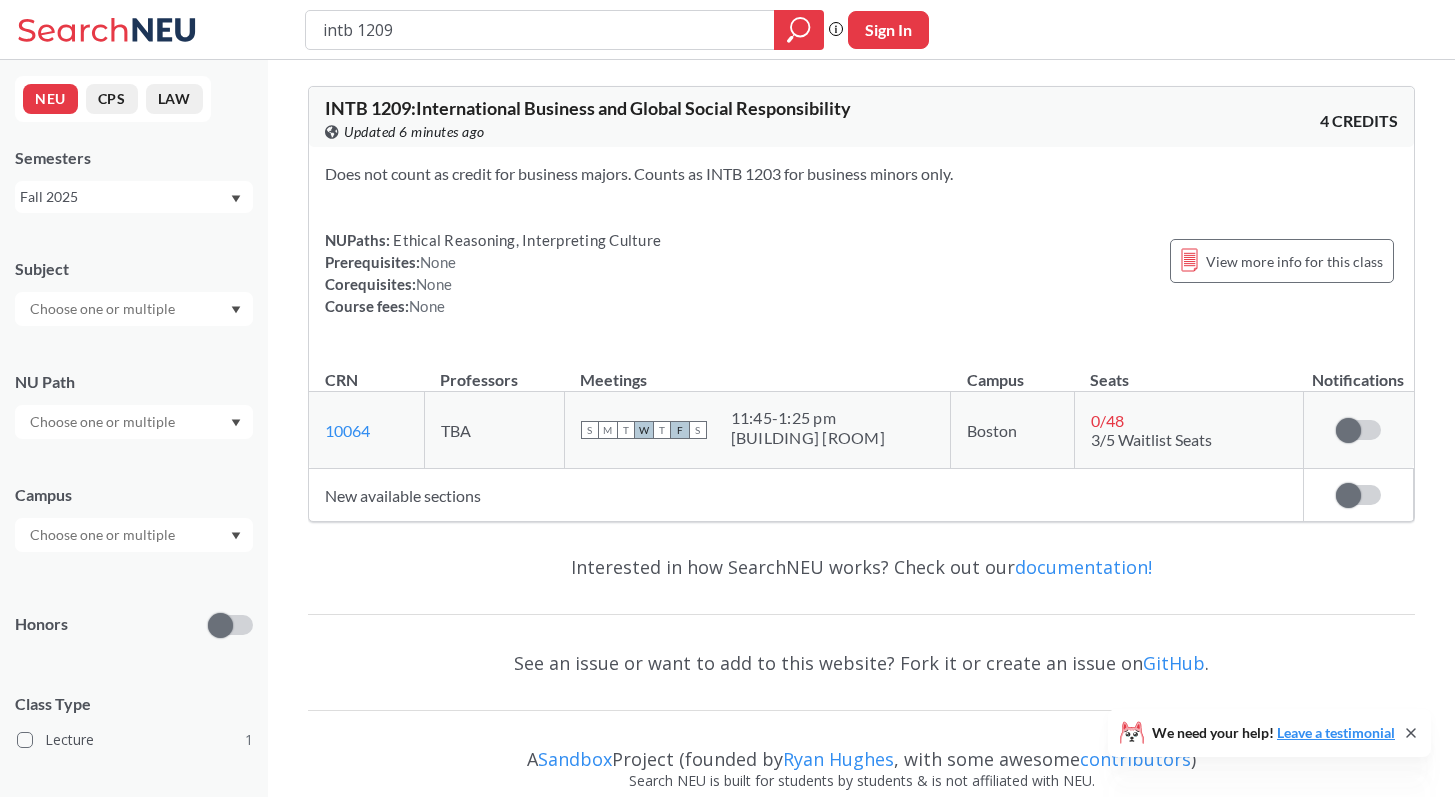 click on "INTB   1209 :  International Business and Global Social Responsibility" at bounding box center (588, 108) 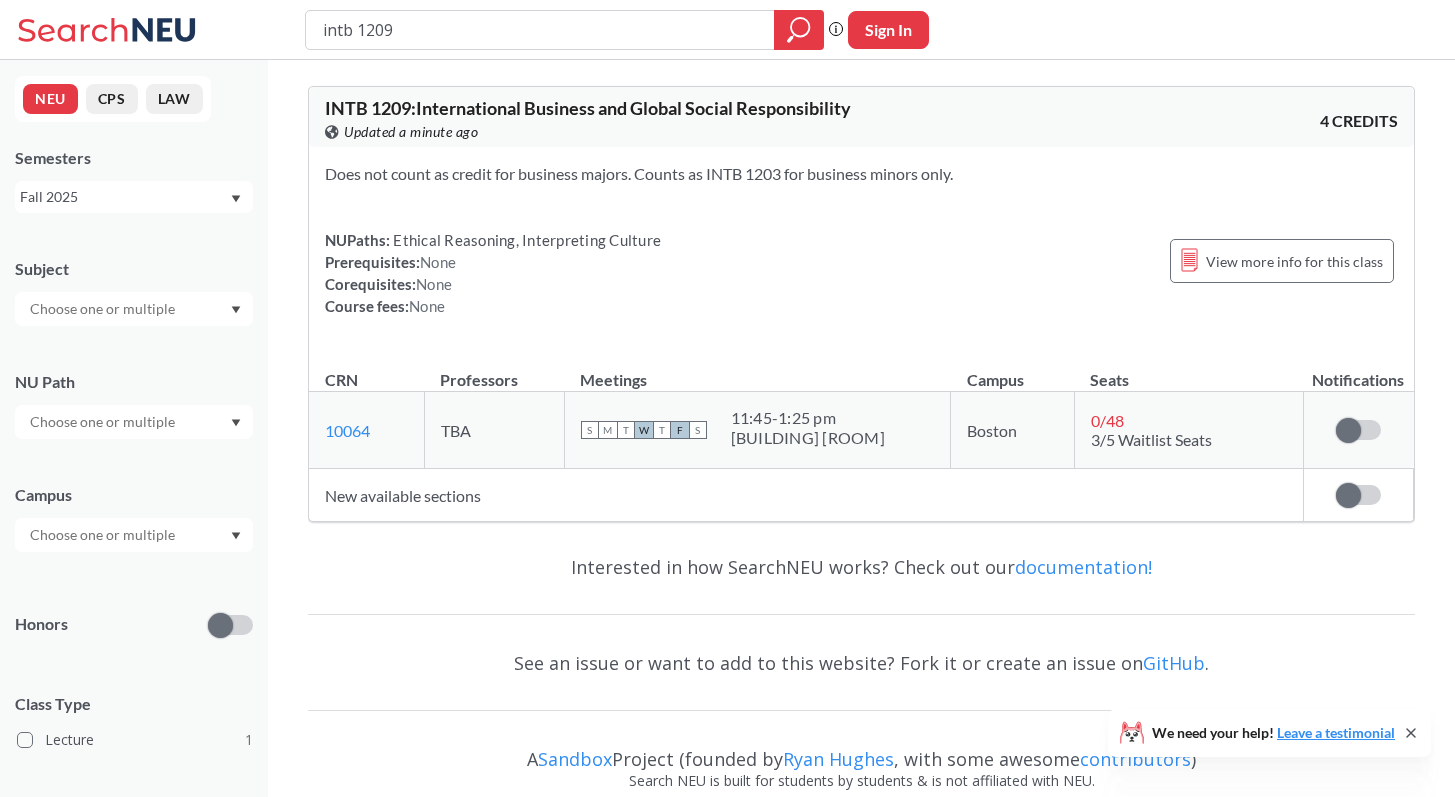 click on "INTB   1209 :  International Business and Global Social Responsibility" at bounding box center (588, 108) 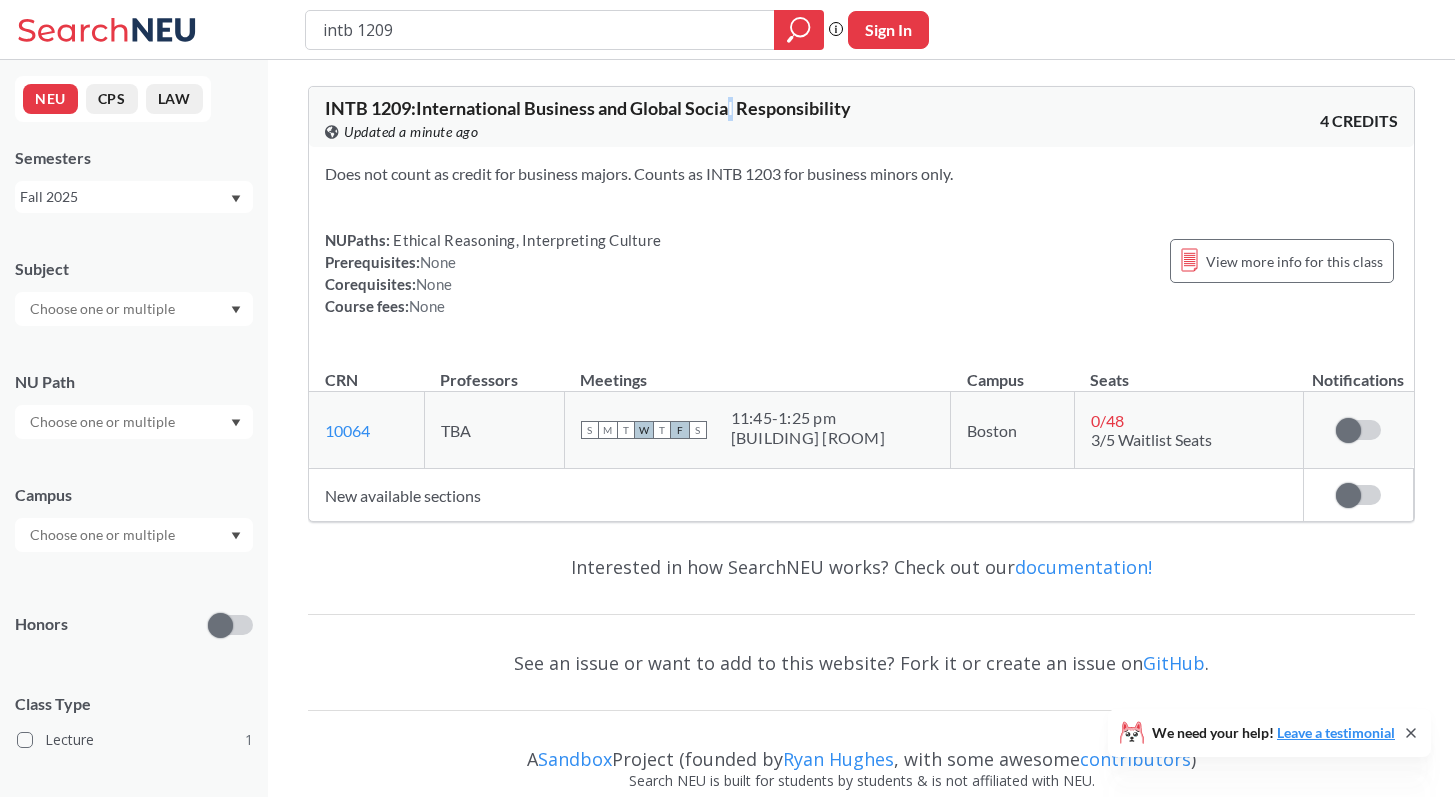 click on "INTB   1209 :  International Business and Global Social Responsibility" at bounding box center [588, 108] 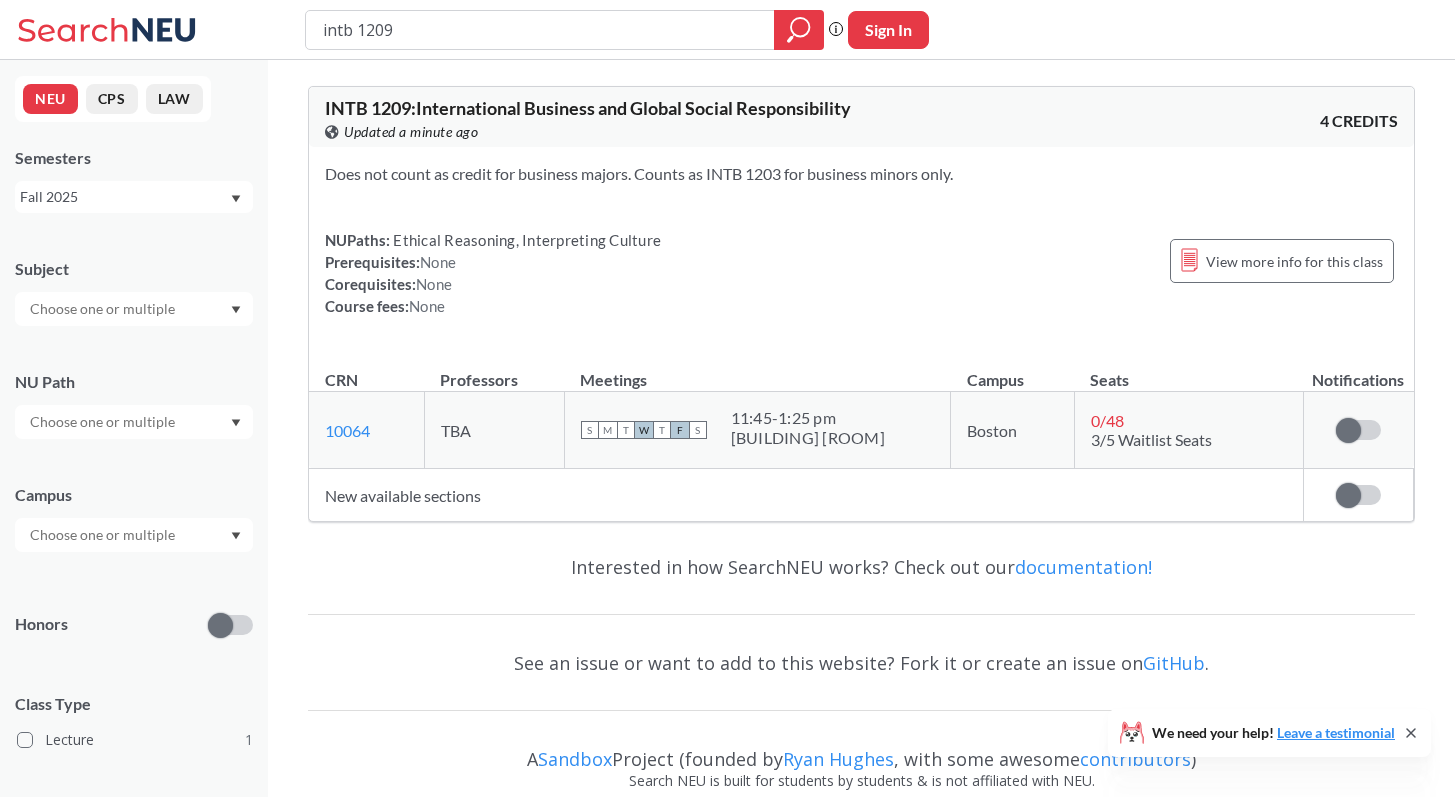 click on "INTB   1209 :  International Business and Global Social Responsibility" at bounding box center (588, 108) 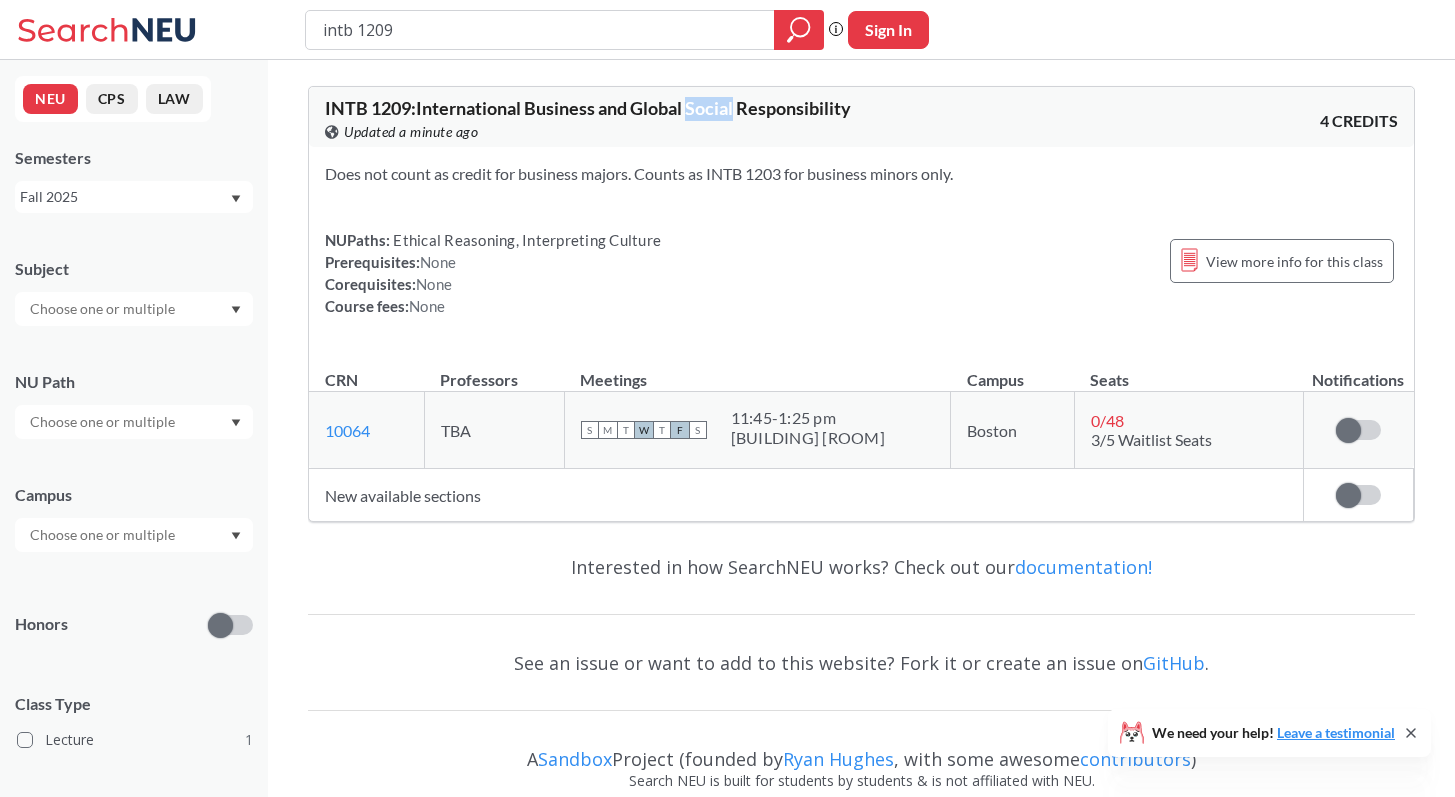click on "INTB   1209 :  International Business and Global Social Responsibility" at bounding box center [588, 108] 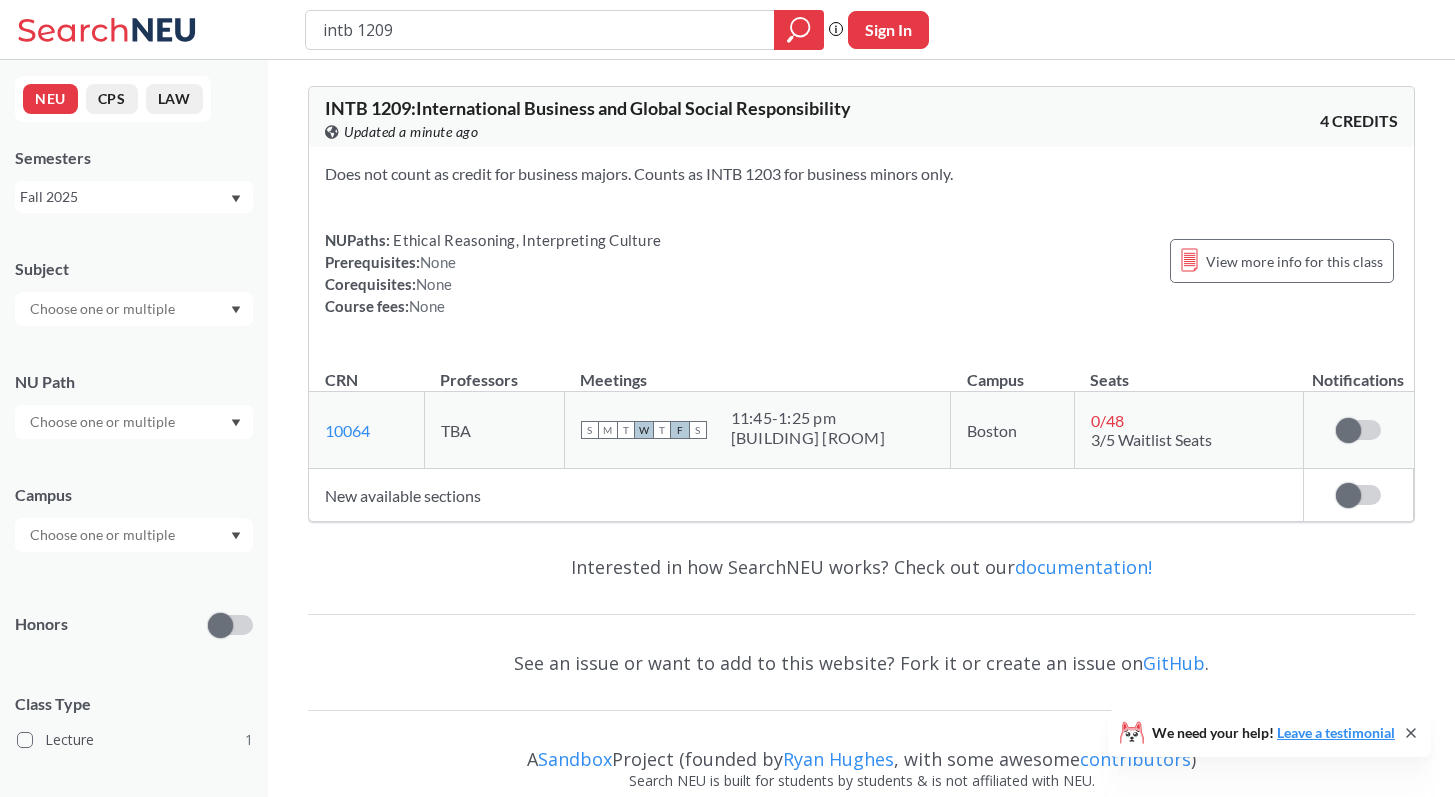 click on "INTB   1209 :  International Business and Global Social Responsibility" at bounding box center (588, 108) 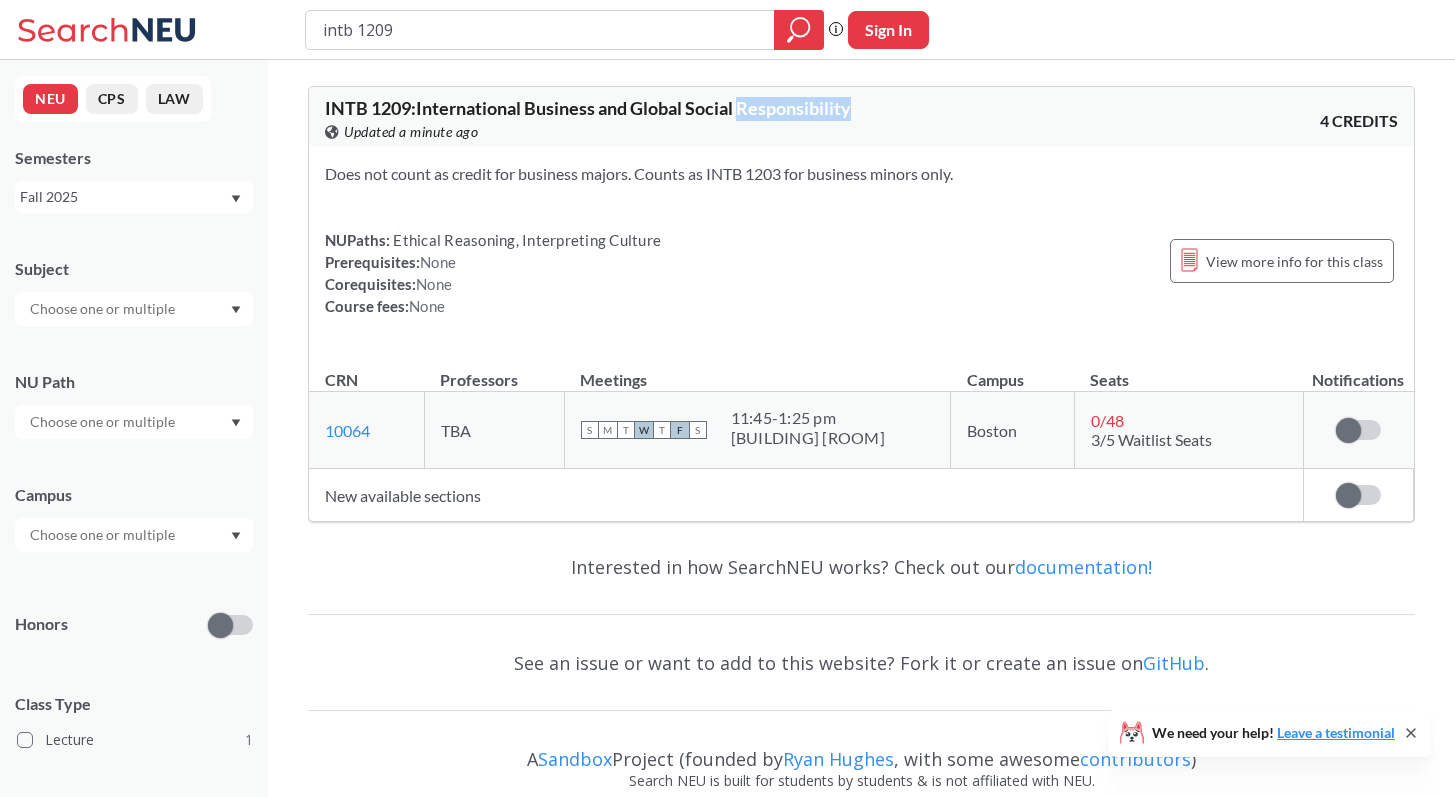 click on "INTB   1209 :  International Business and Global Social Responsibility" at bounding box center (588, 108) 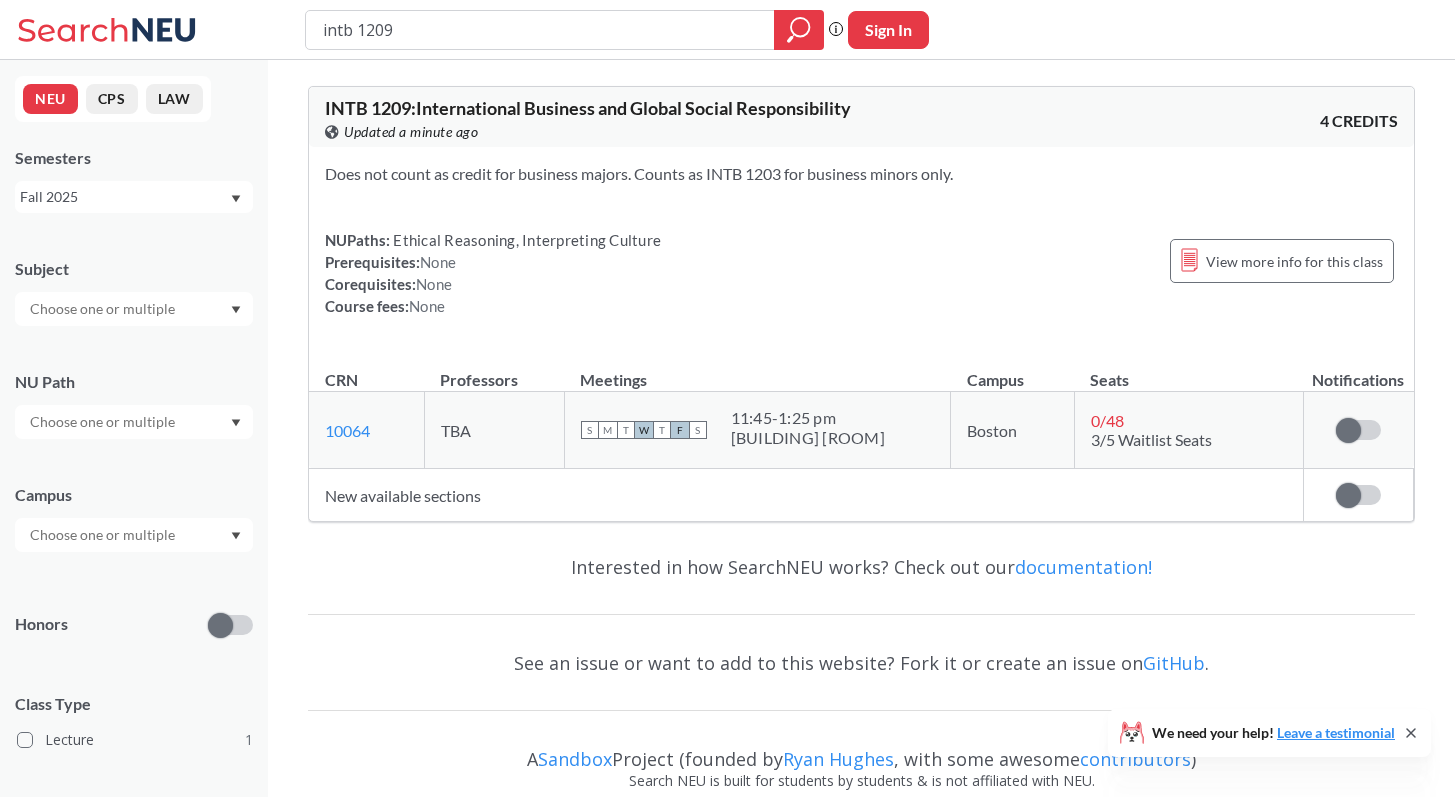 click on "INTB   1209 :  International Business and Global Social Responsibility View this course on Banner. Updated a minute ago 4 CREDITS" at bounding box center [861, 117] 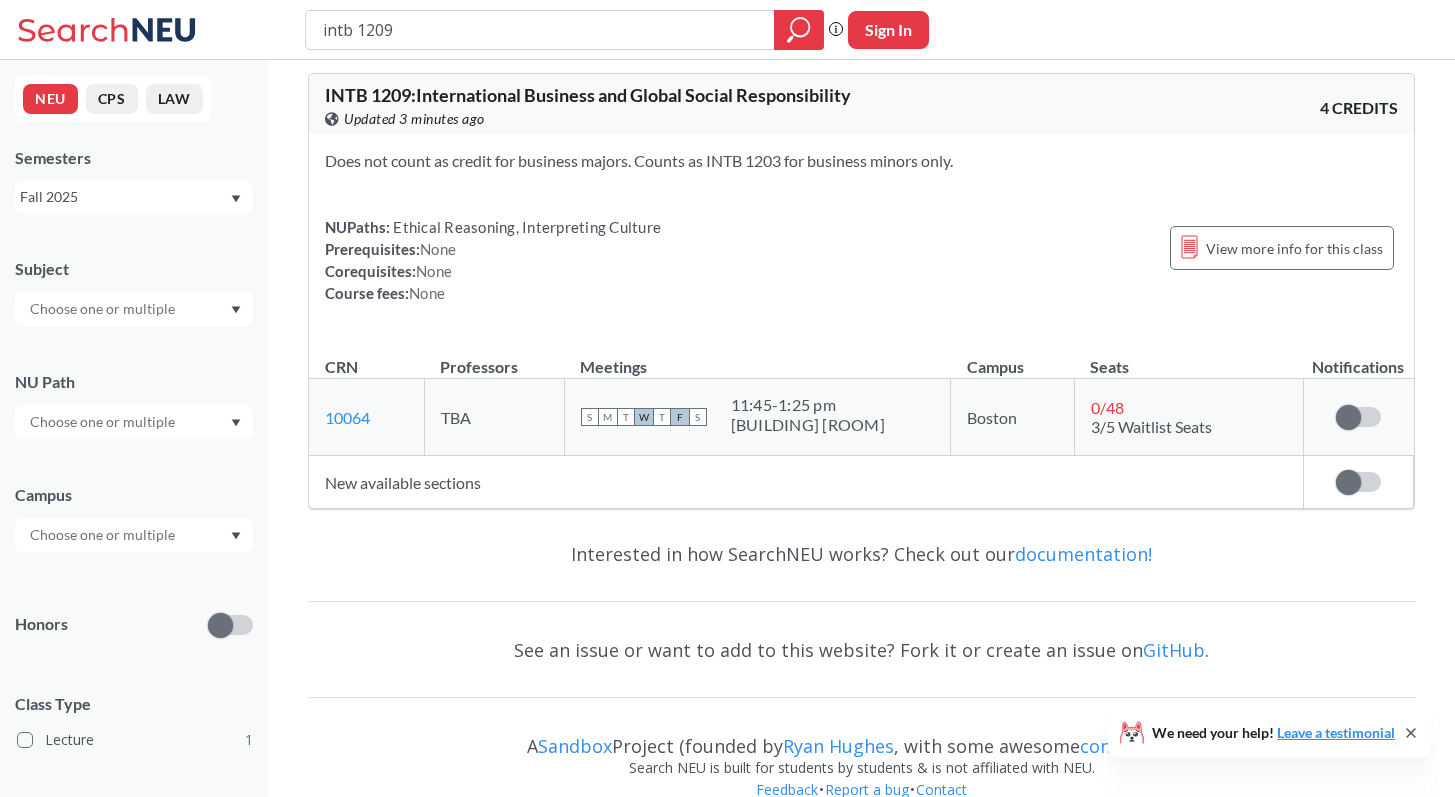 scroll, scrollTop: 0, scrollLeft: 0, axis: both 